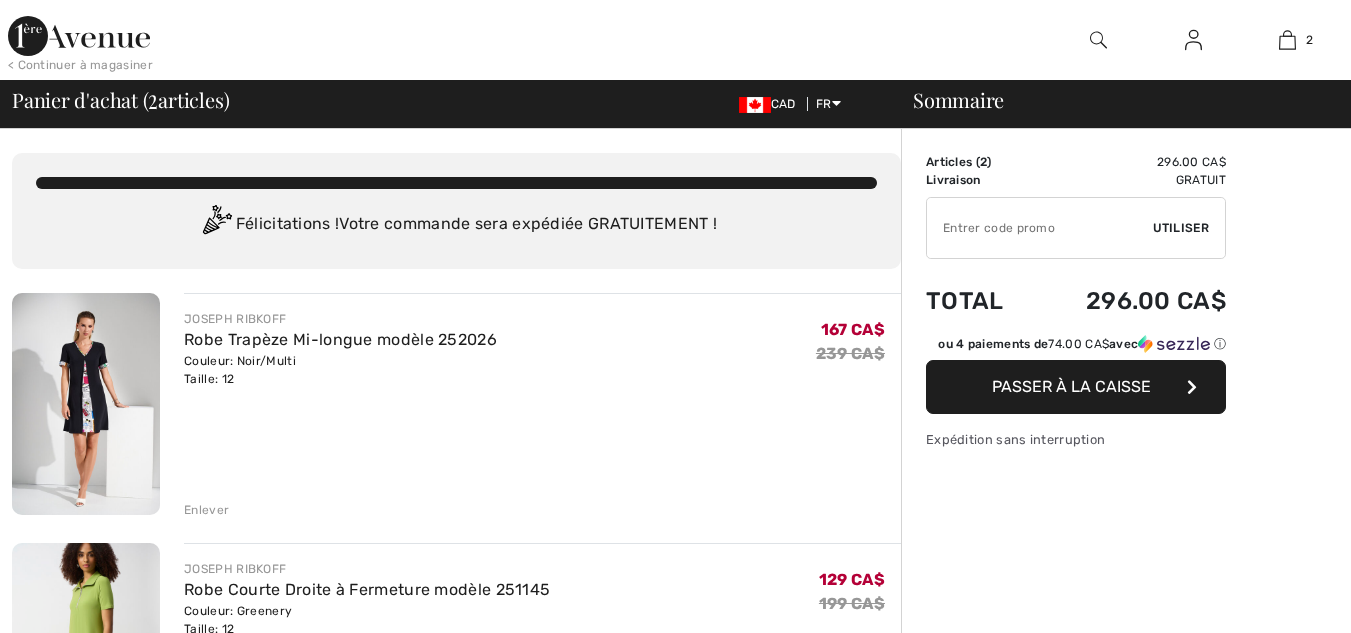 scroll, scrollTop: 0, scrollLeft: 0, axis: both 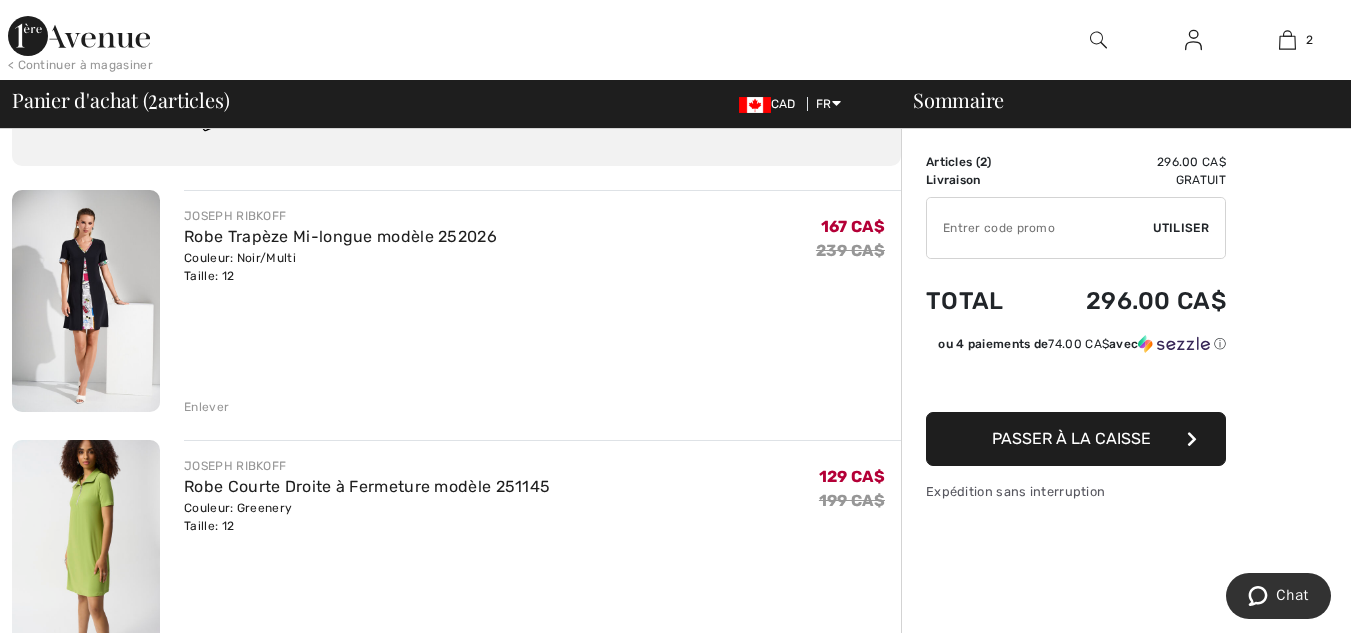 click at bounding box center (86, 551) 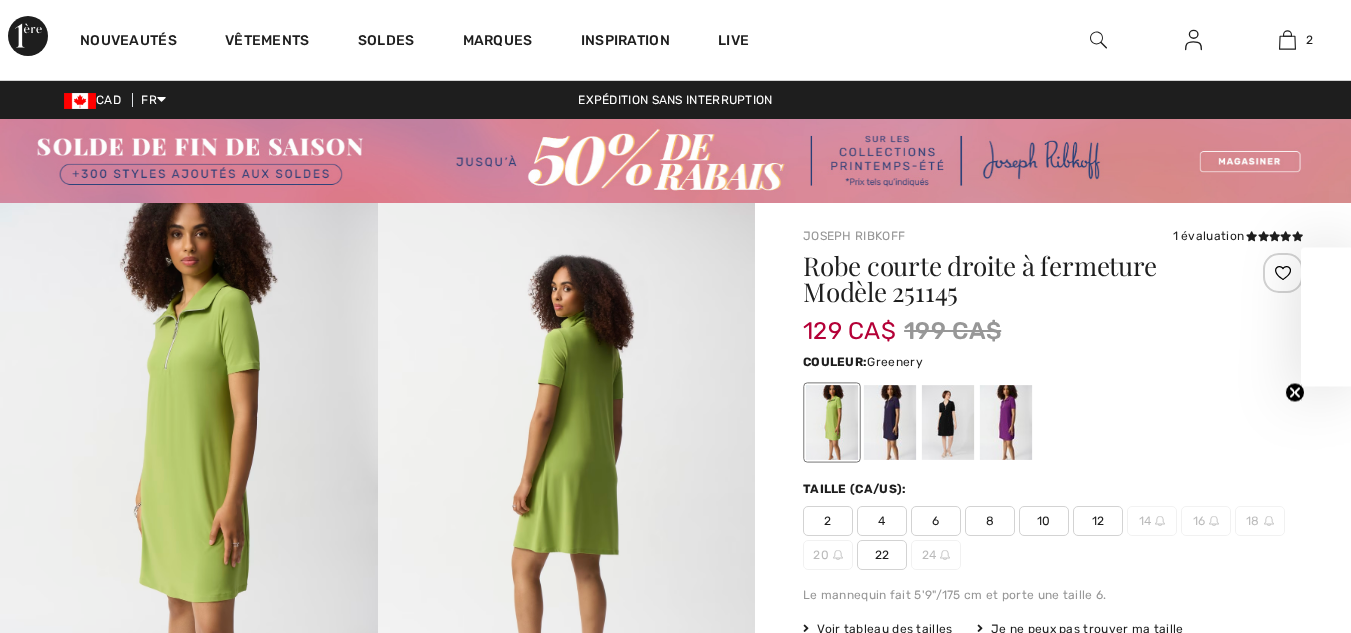 scroll, scrollTop: 0, scrollLeft: 0, axis: both 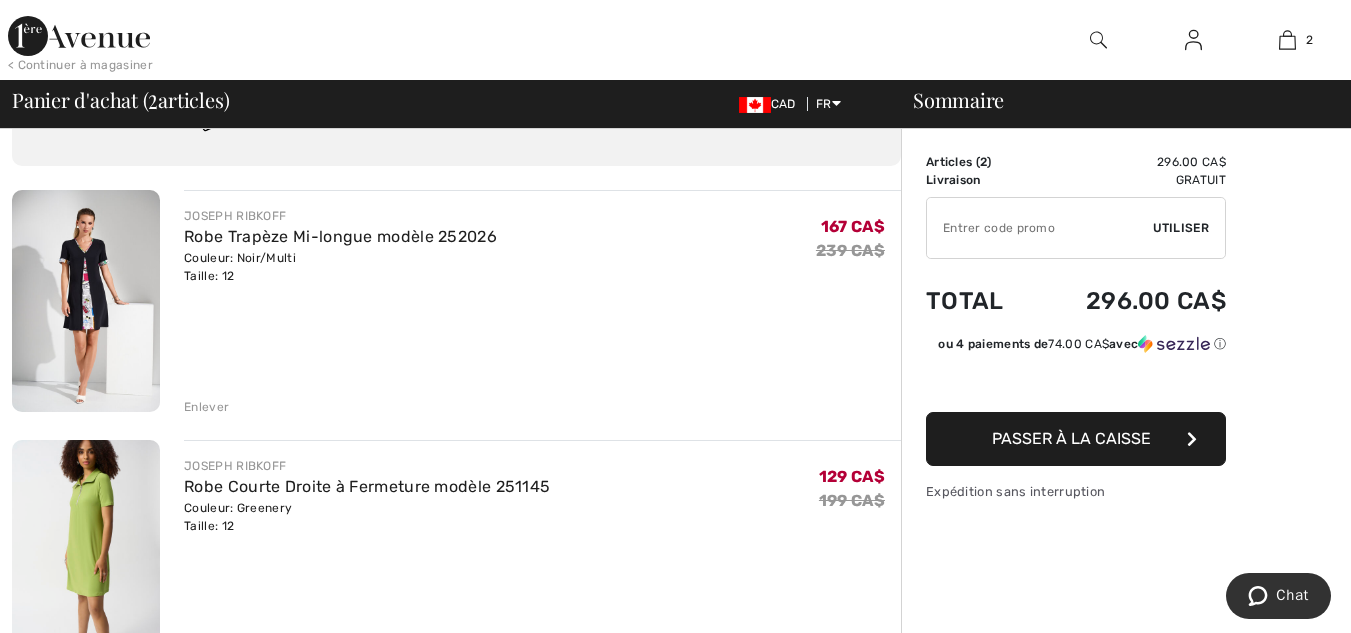 click at bounding box center (86, 301) 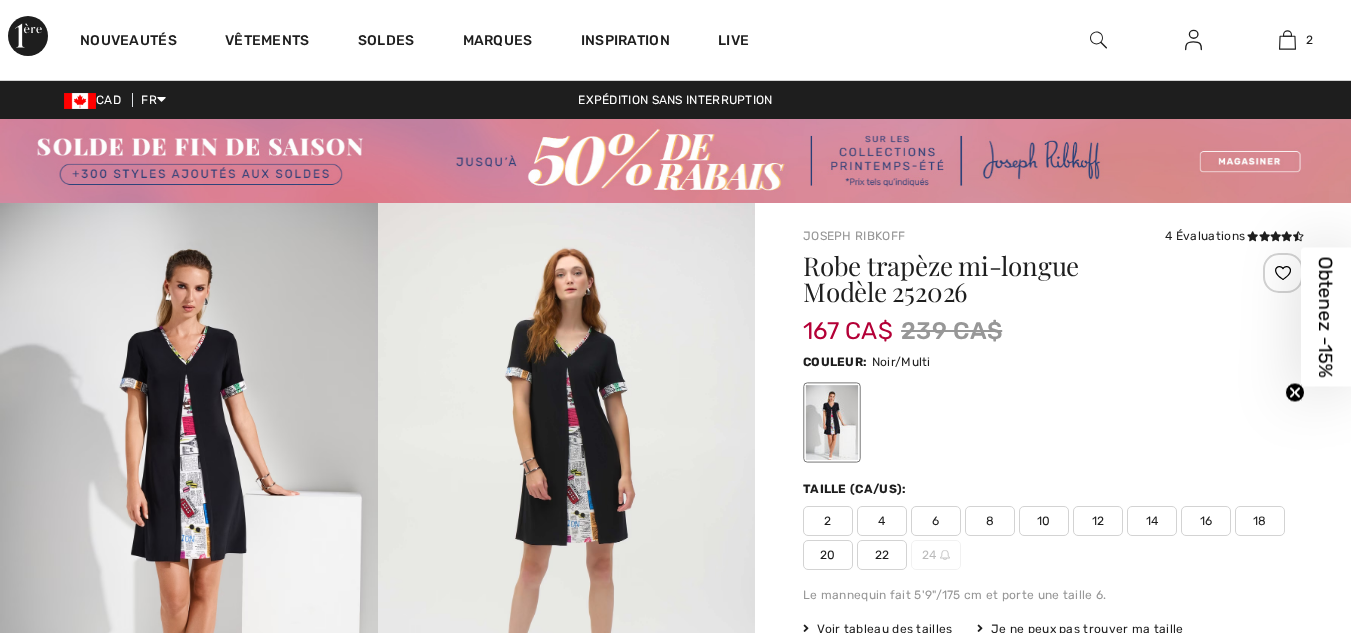 scroll, scrollTop: 0, scrollLeft: 0, axis: both 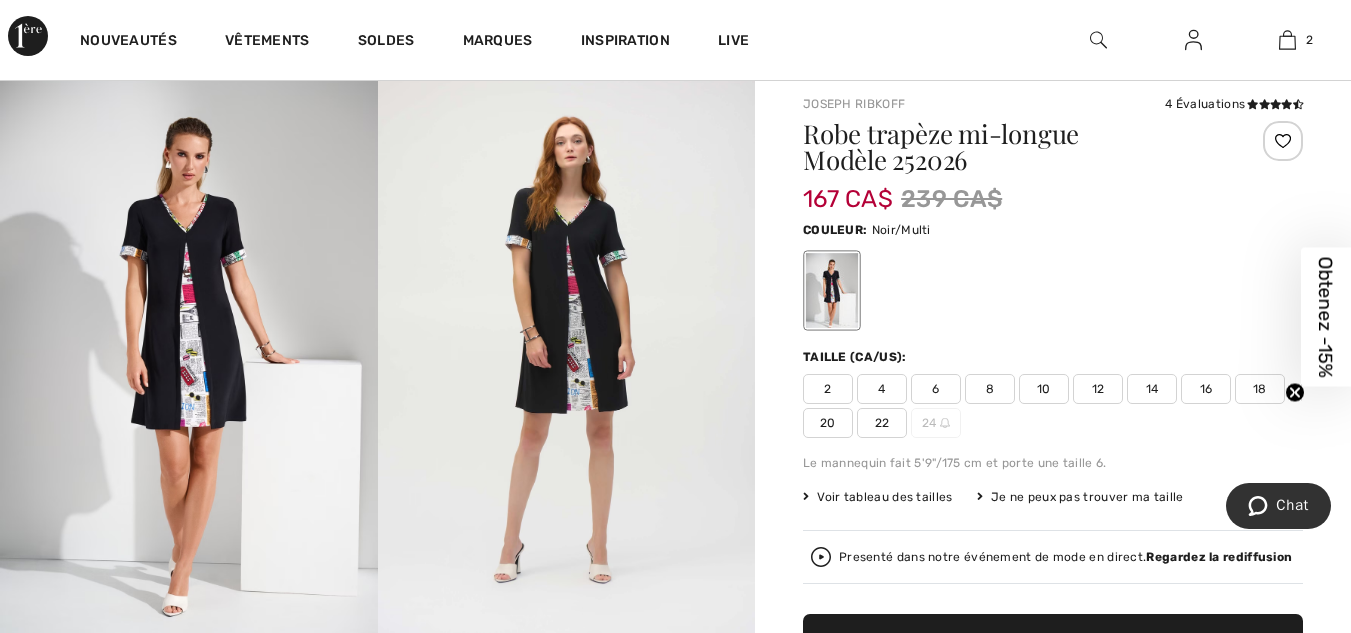 click at bounding box center (189, 354) 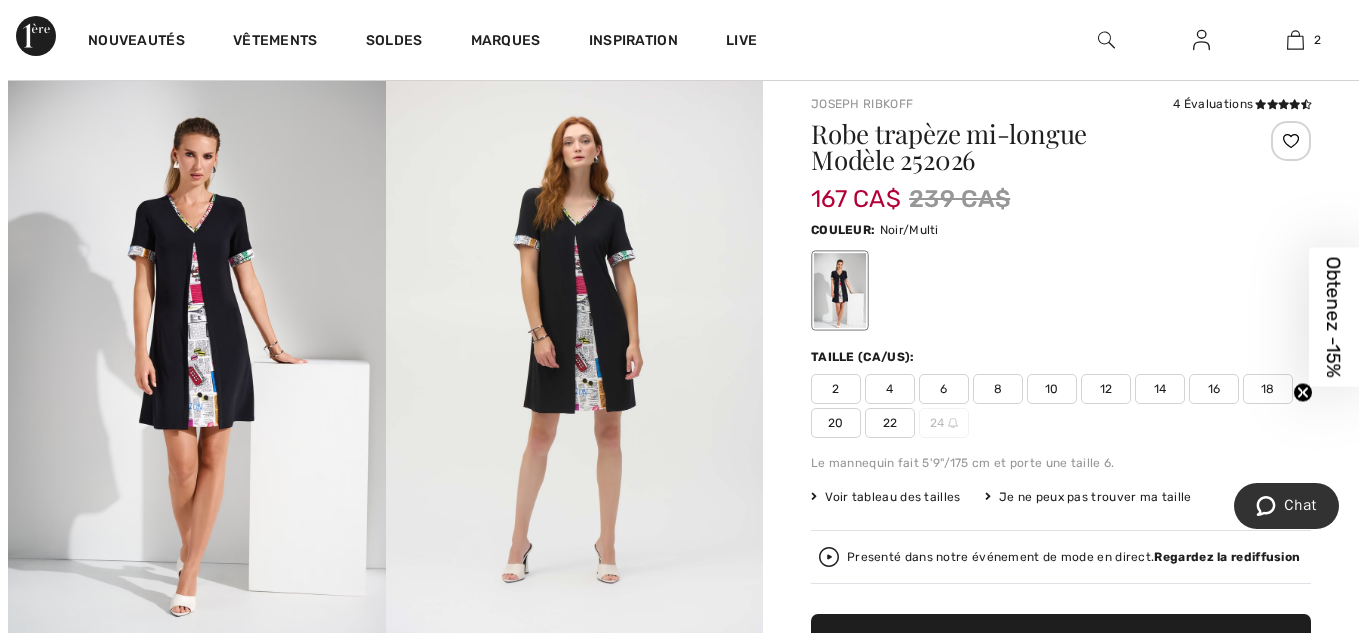 scroll, scrollTop: 133, scrollLeft: 0, axis: vertical 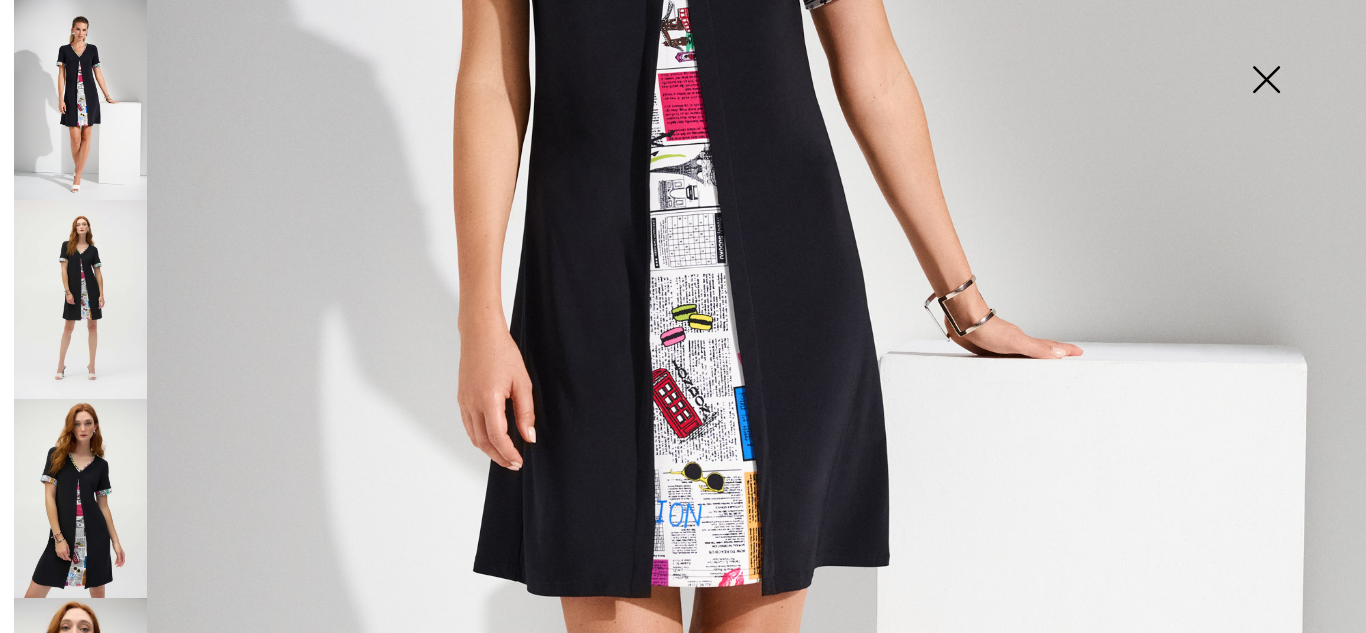 click at bounding box center (80, 299) 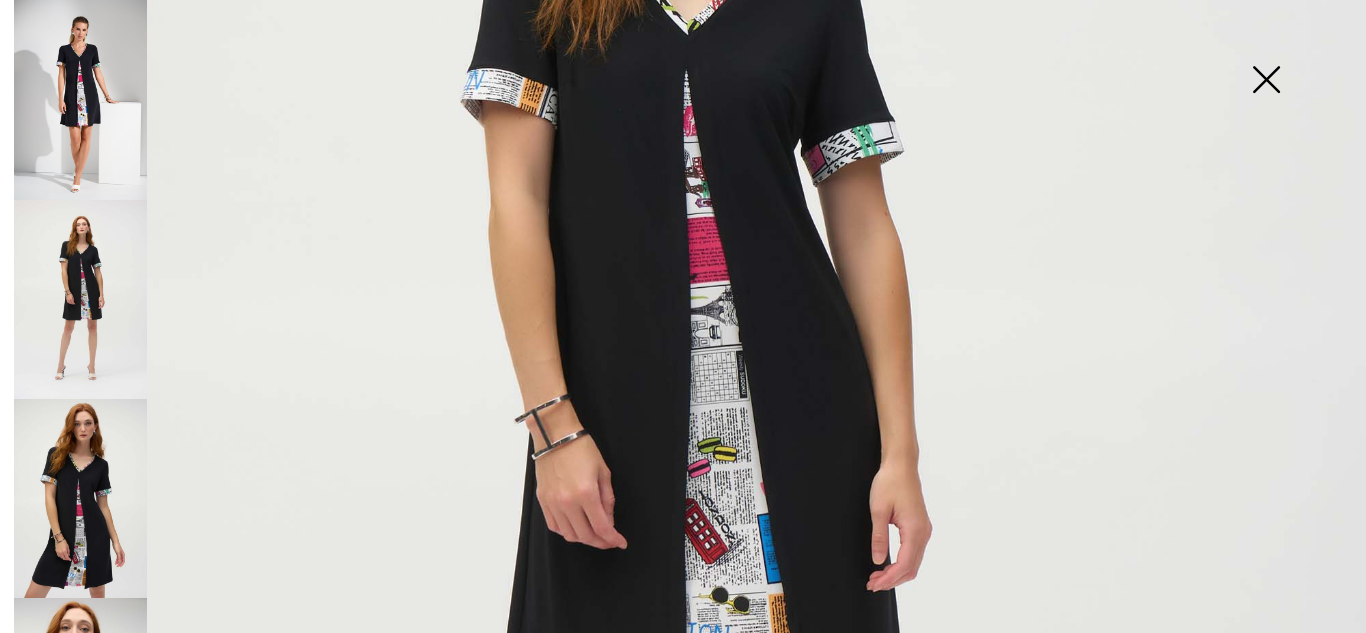 scroll, scrollTop: 524, scrollLeft: 0, axis: vertical 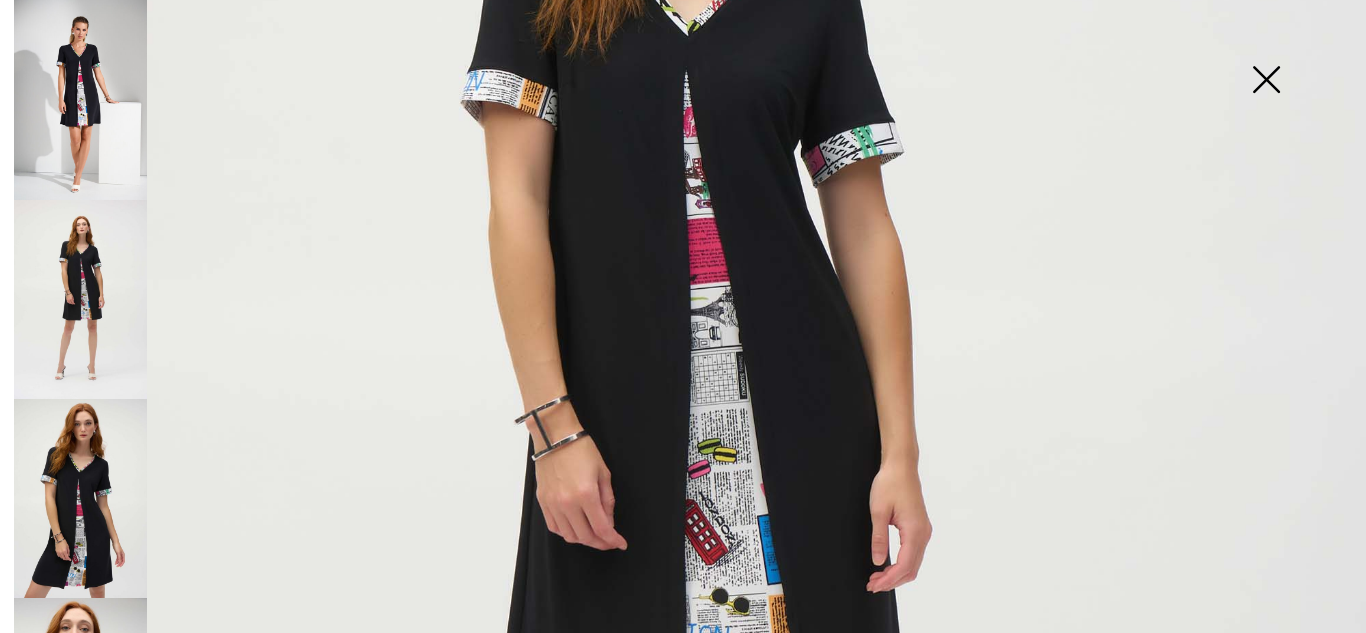 click at bounding box center [80, 498] 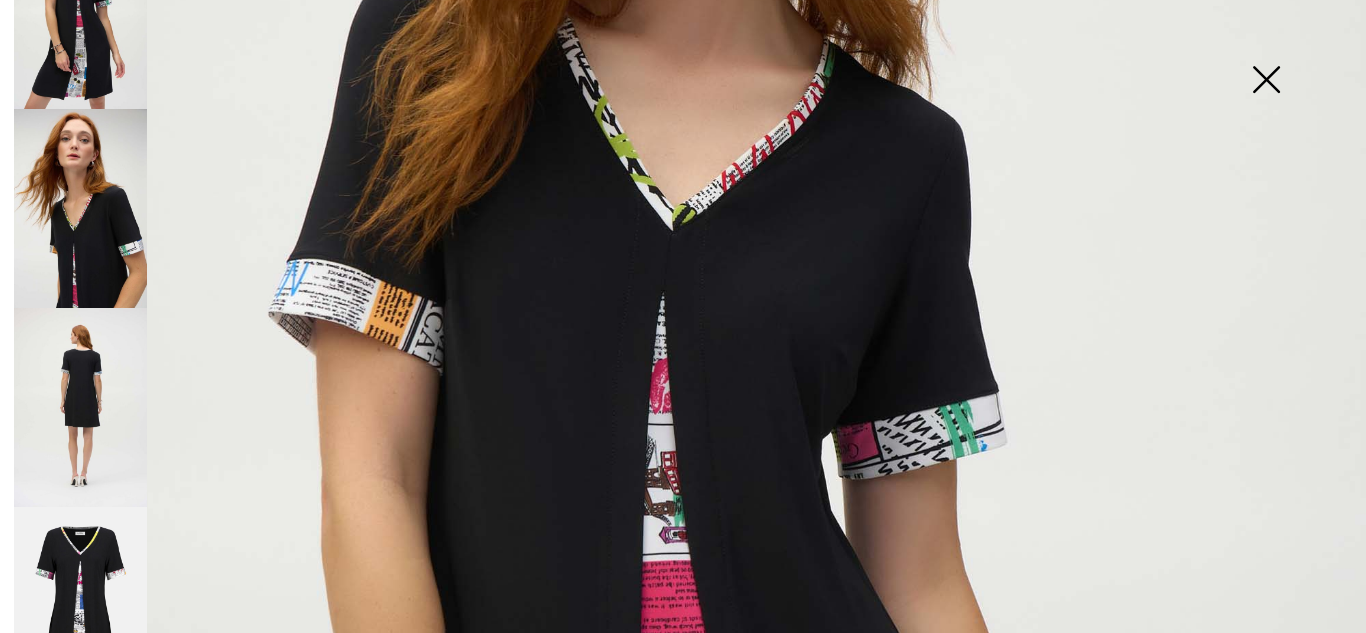 scroll, scrollTop: 518, scrollLeft: 0, axis: vertical 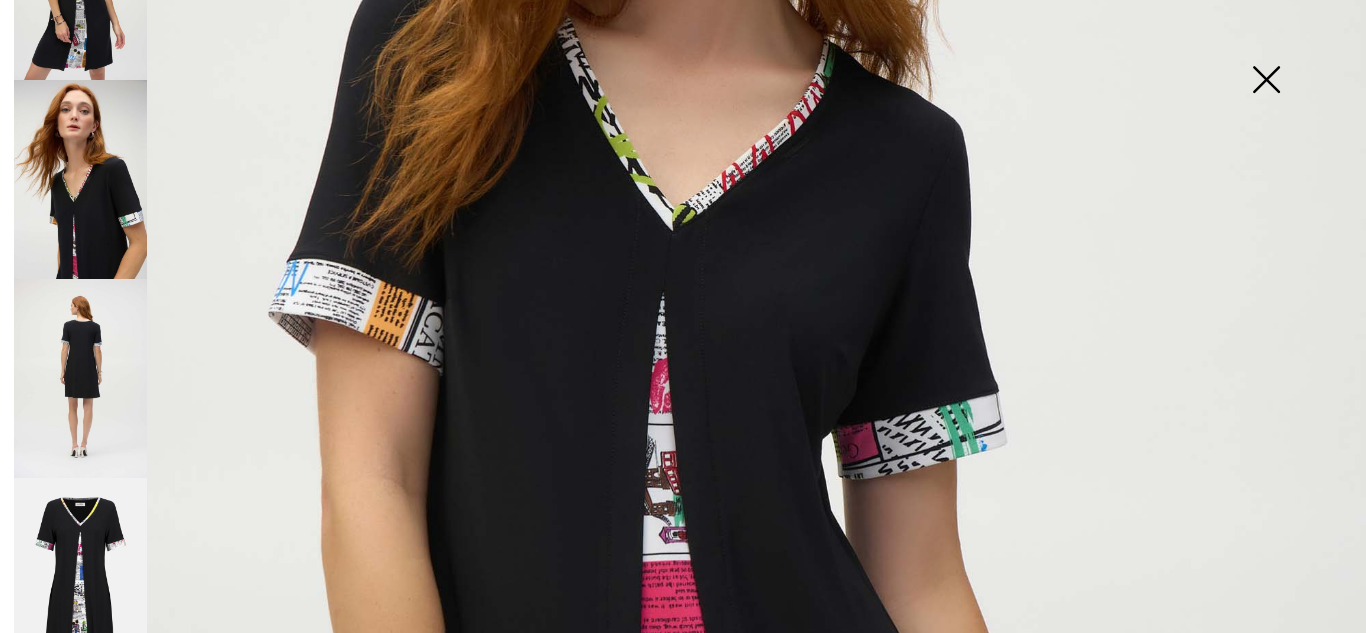 click at bounding box center (80, 378) 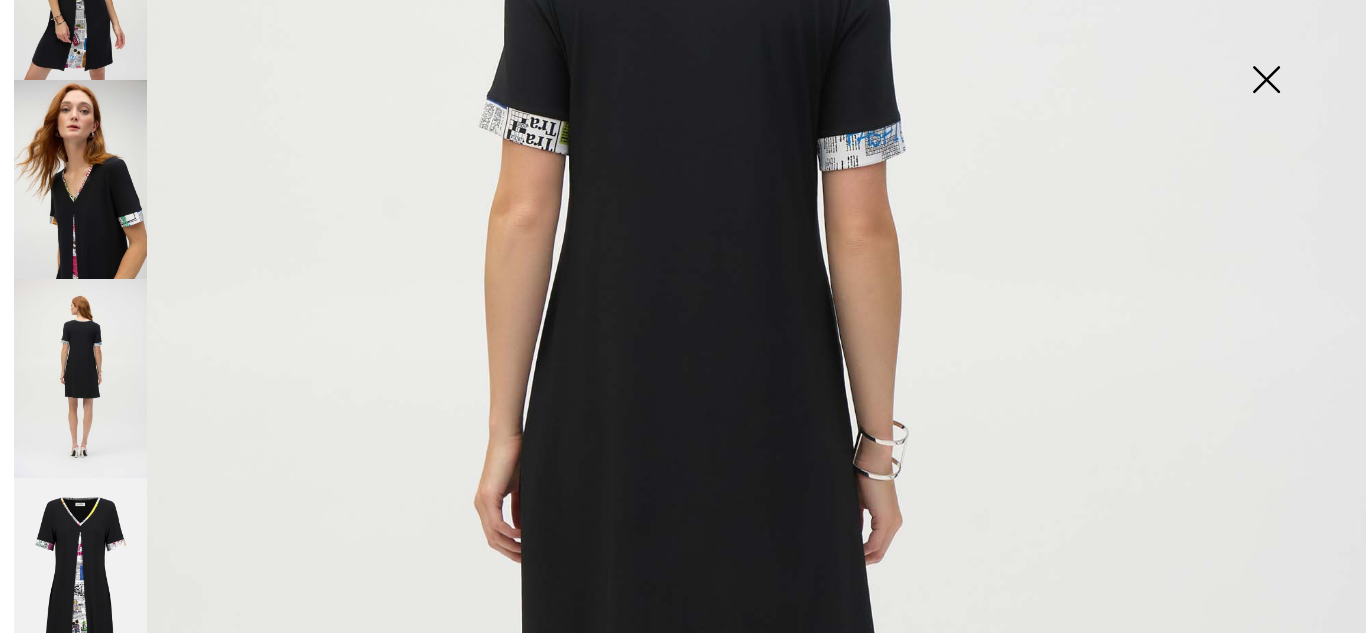 click at bounding box center (80, 578) 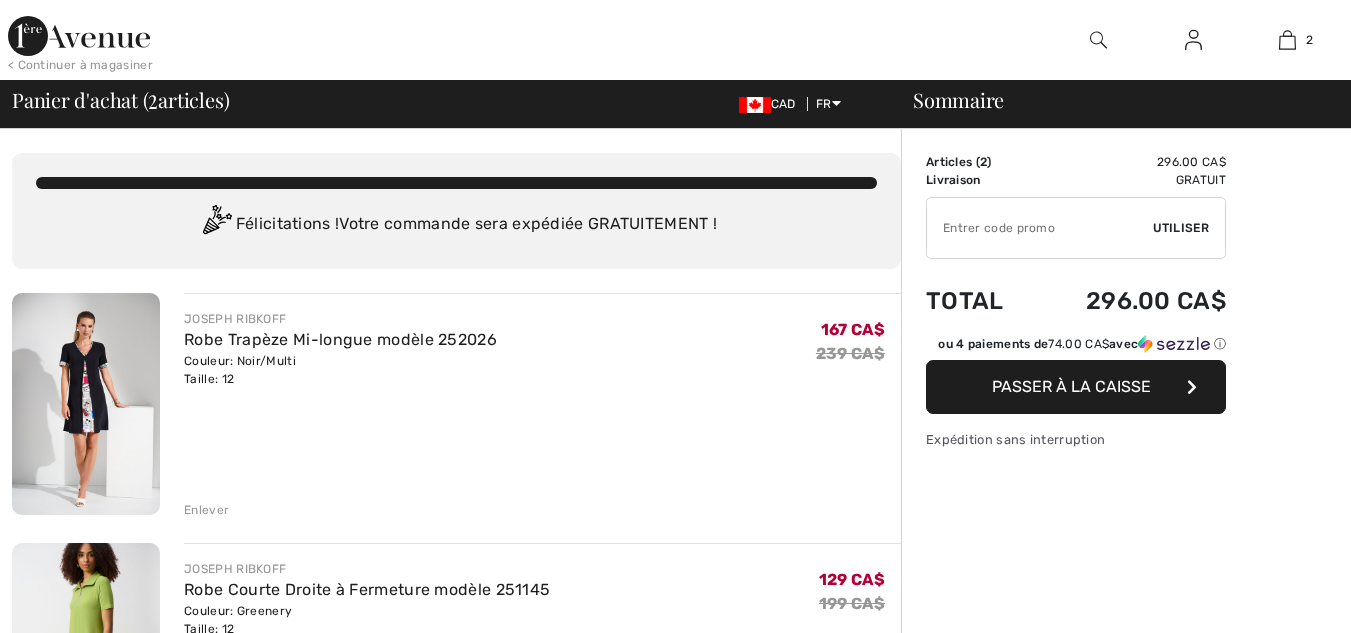 scroll, scrollTop: 103, scrollLeft: 0, axis: vertical 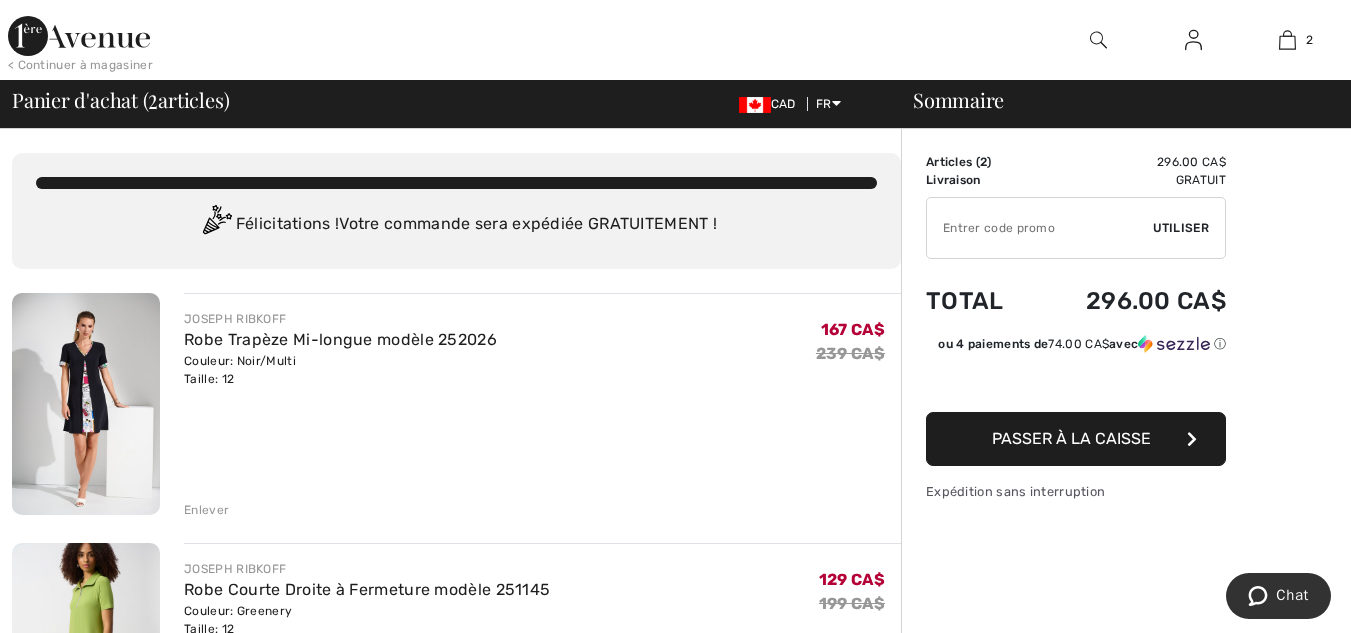click on "Passer à la caisse" at bounding box center [1071, 438] 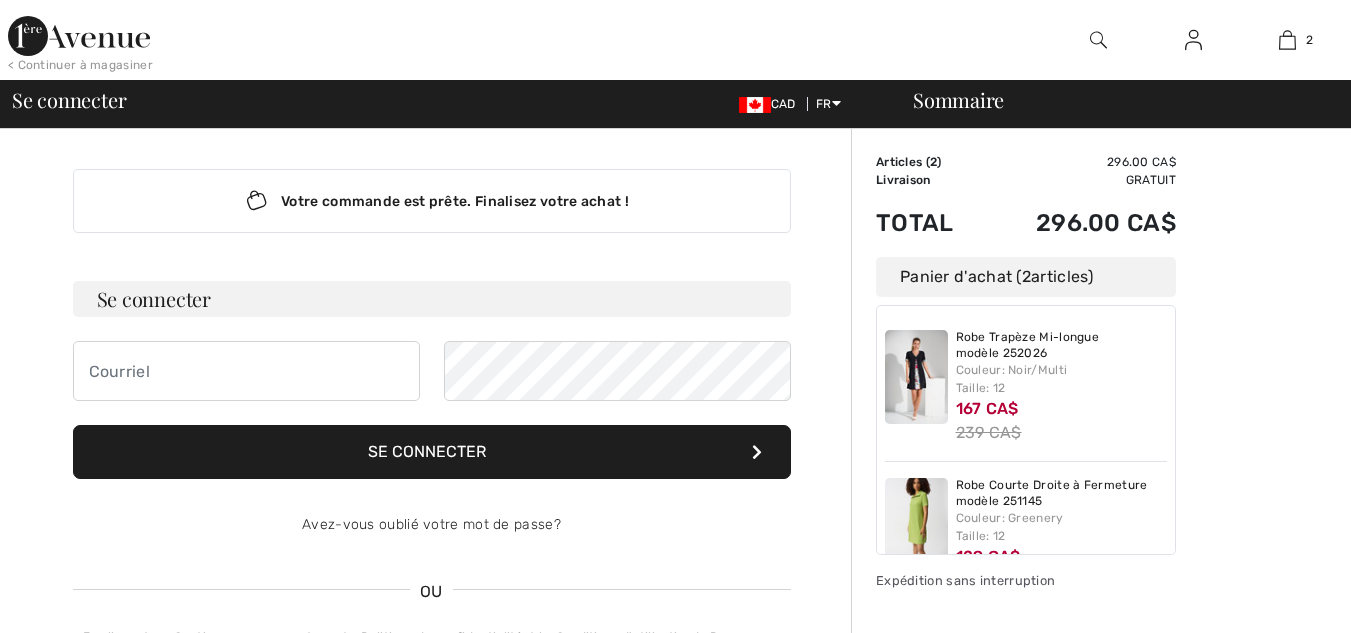 scroll, scrollTop: 0, scrollLeft: 0, axis: both 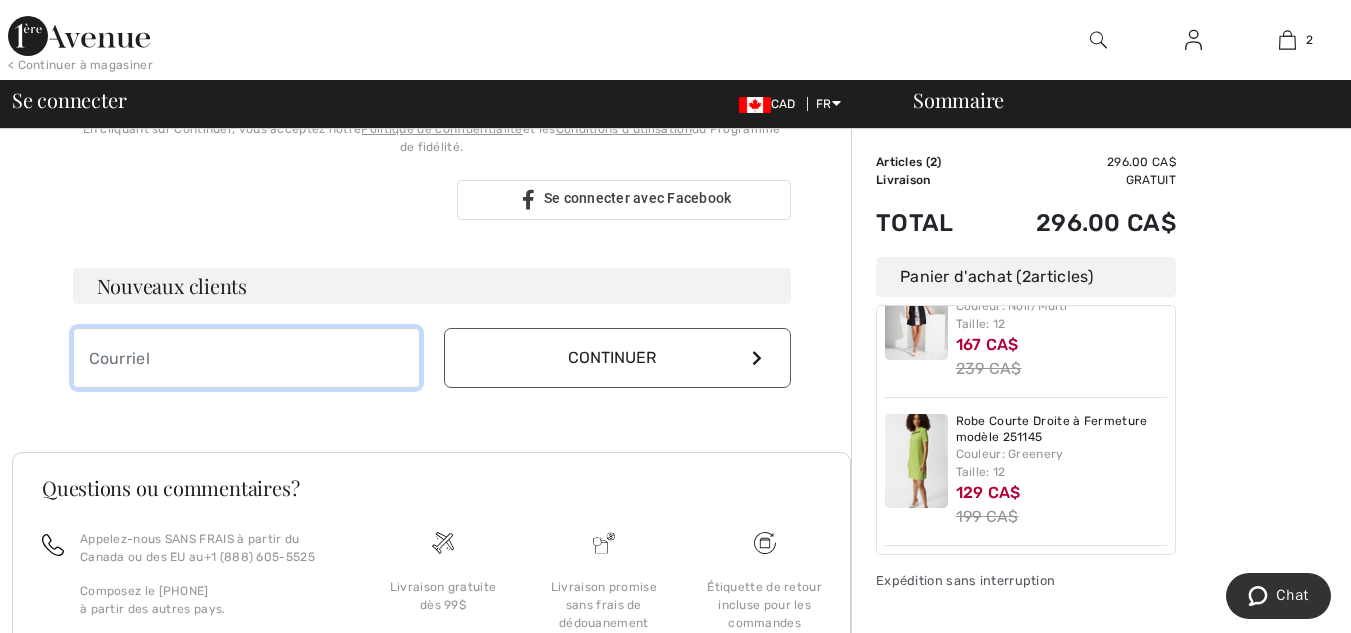 click at bounding box center (246, 358) 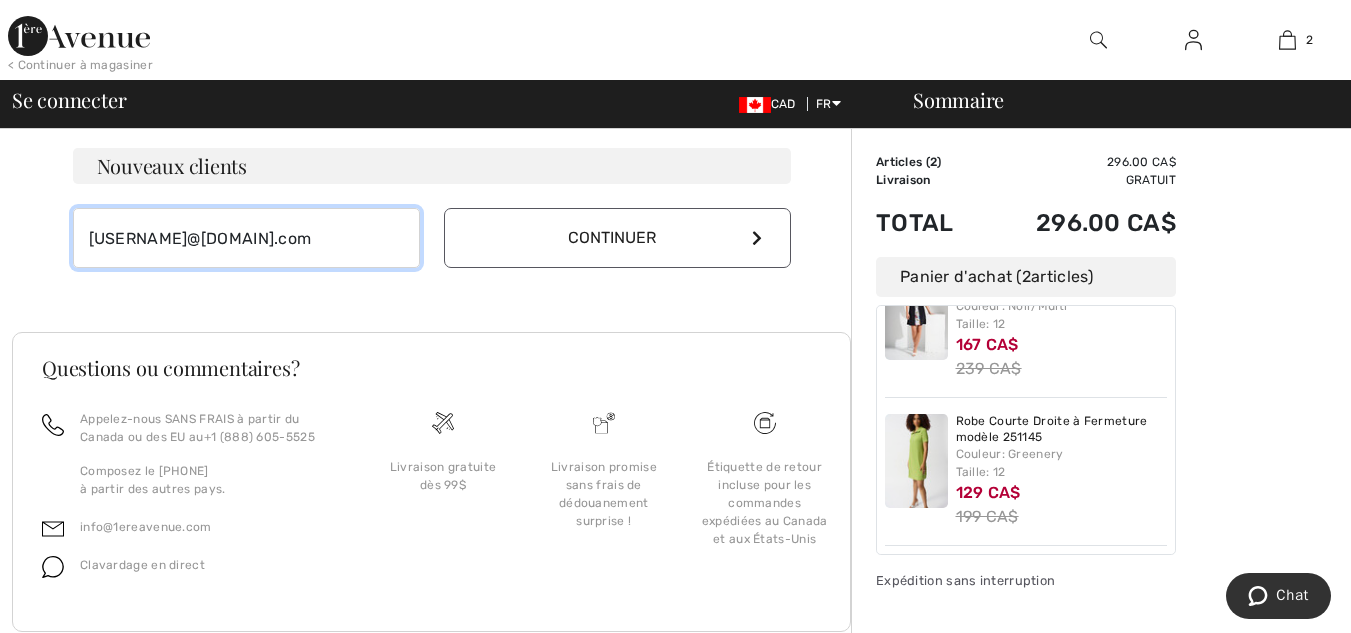 scroll, scrollTop: 627, scrollLeft: 0, axis: vertical 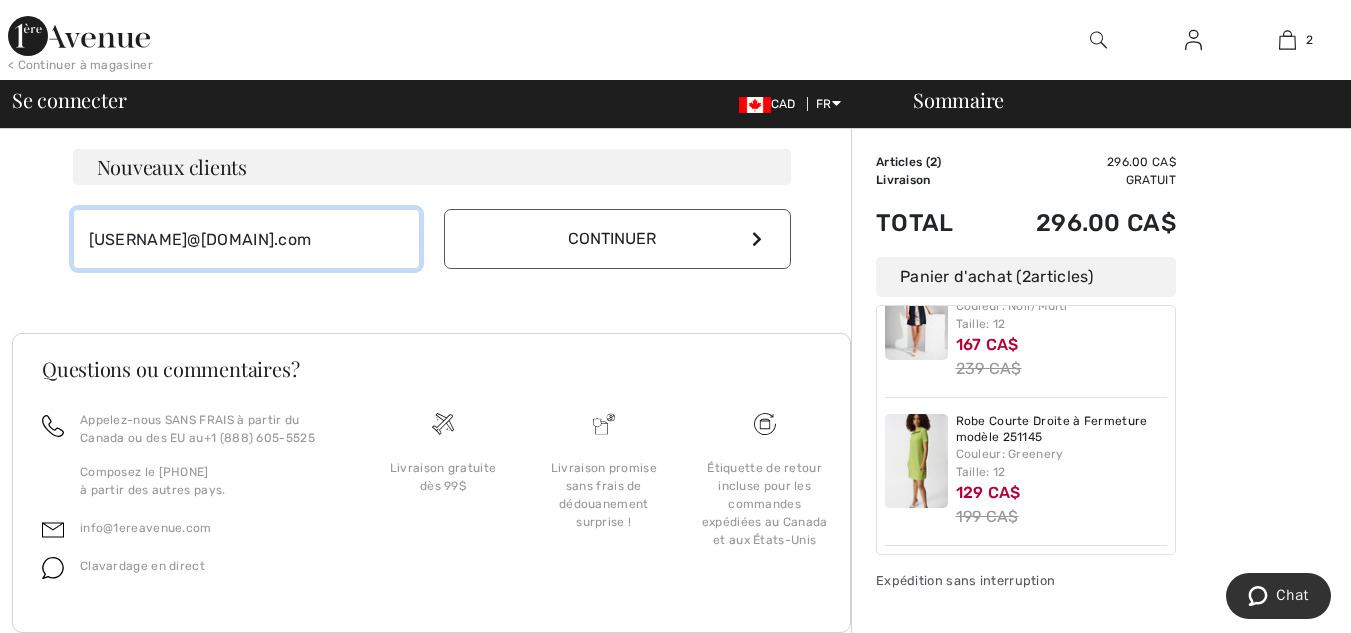 type on "[USERNAME]@[example.com]" 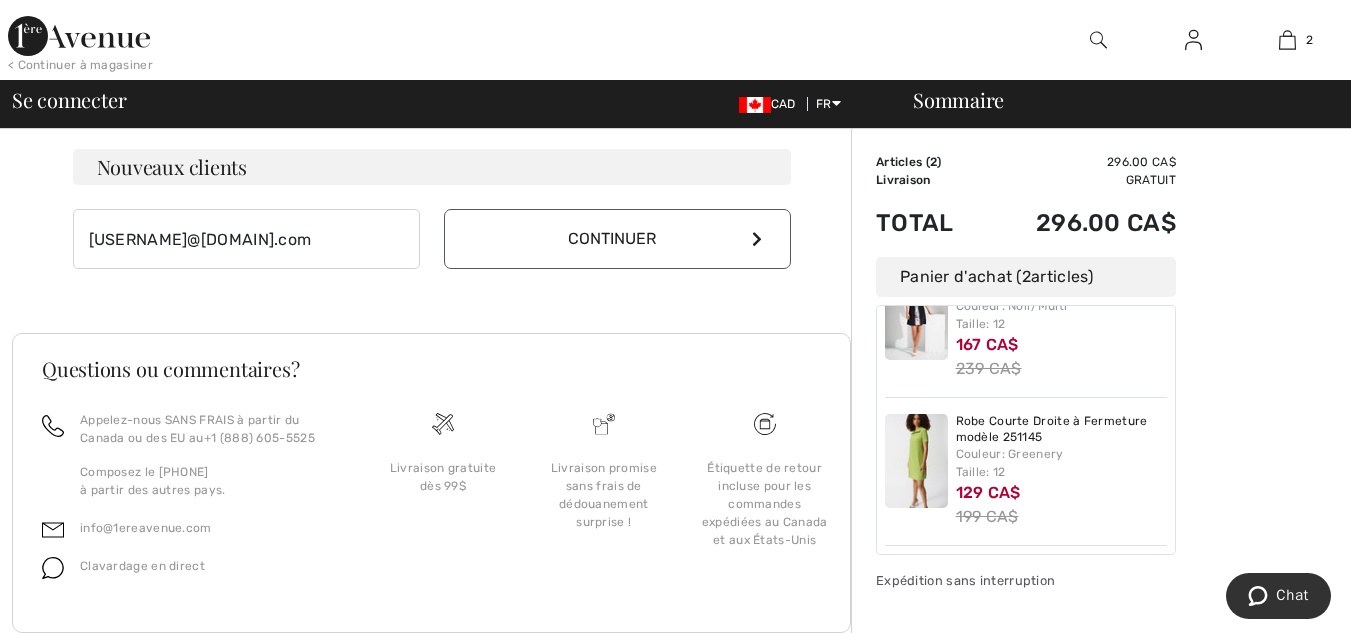 click at bounding box center [757, 239] 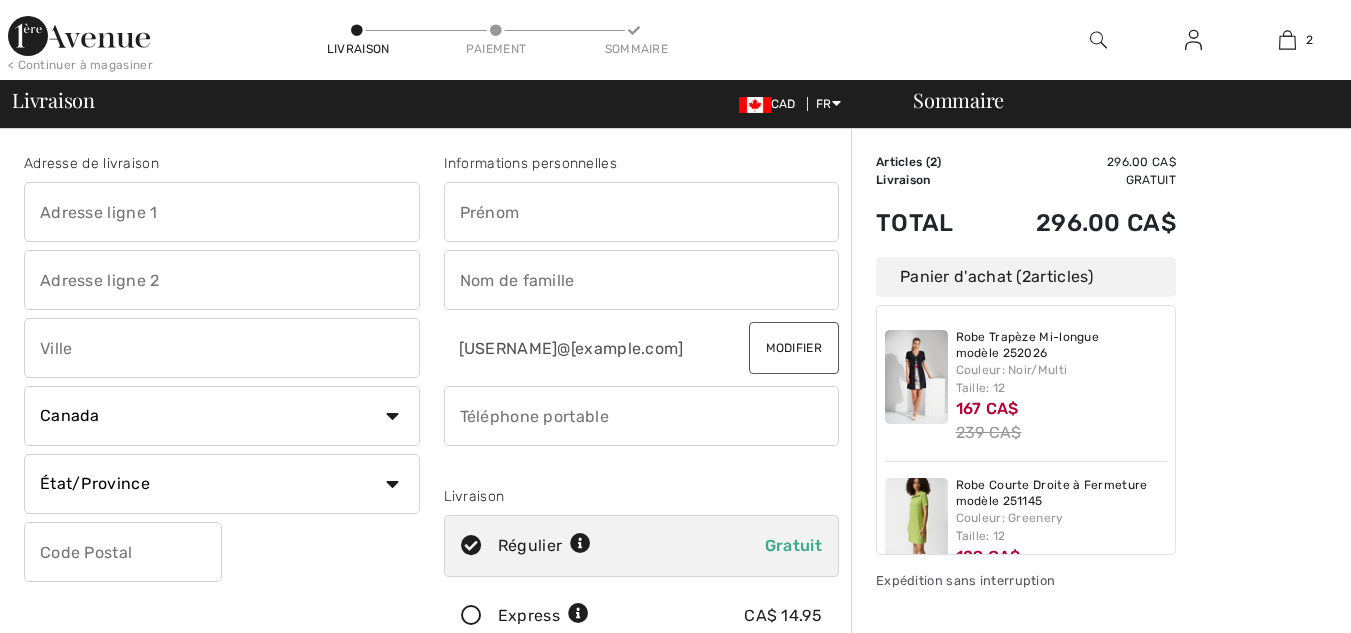 scroll, scrollTop: 0, scrollLeft: 0, axis: both 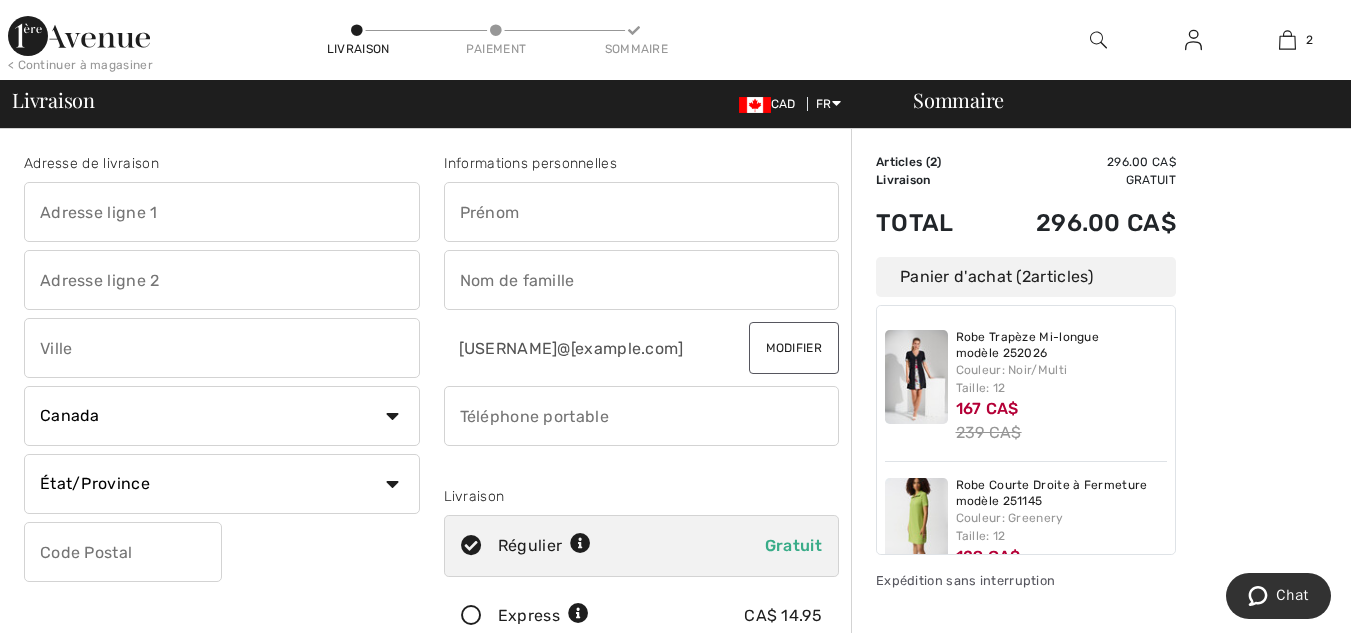 click at bounding box center (222, 212) 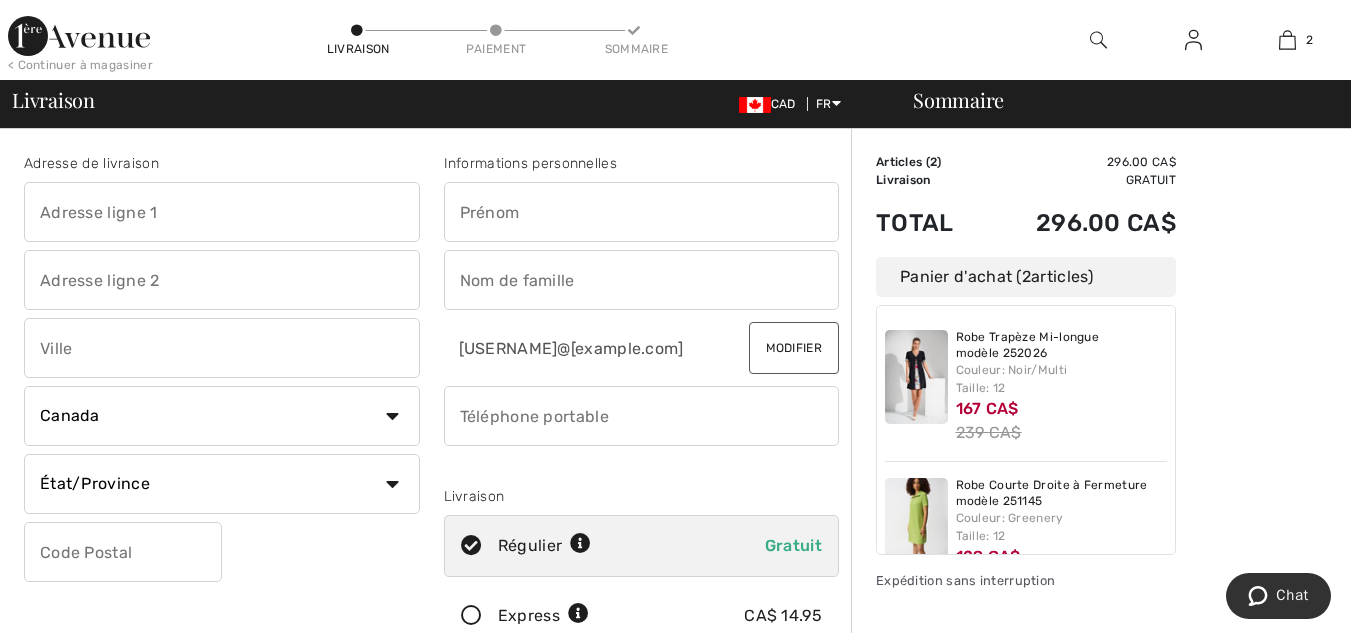 type on "1370 Rue Zotique-Giard" 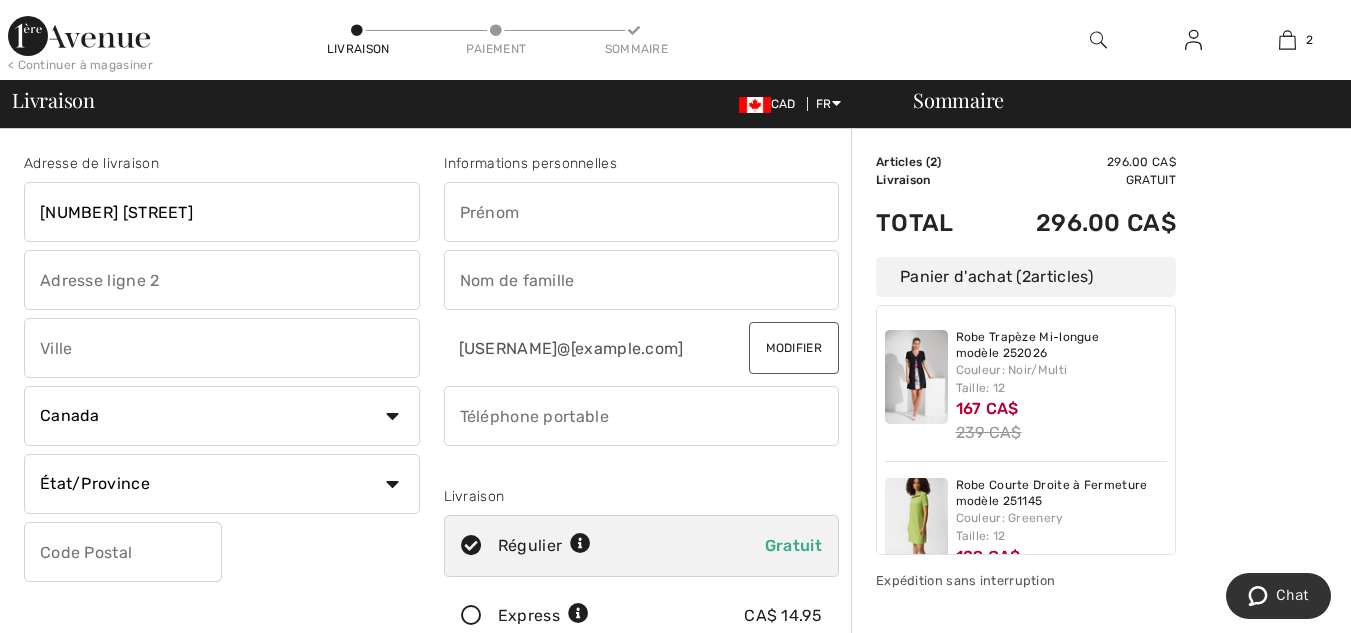 type on "6" 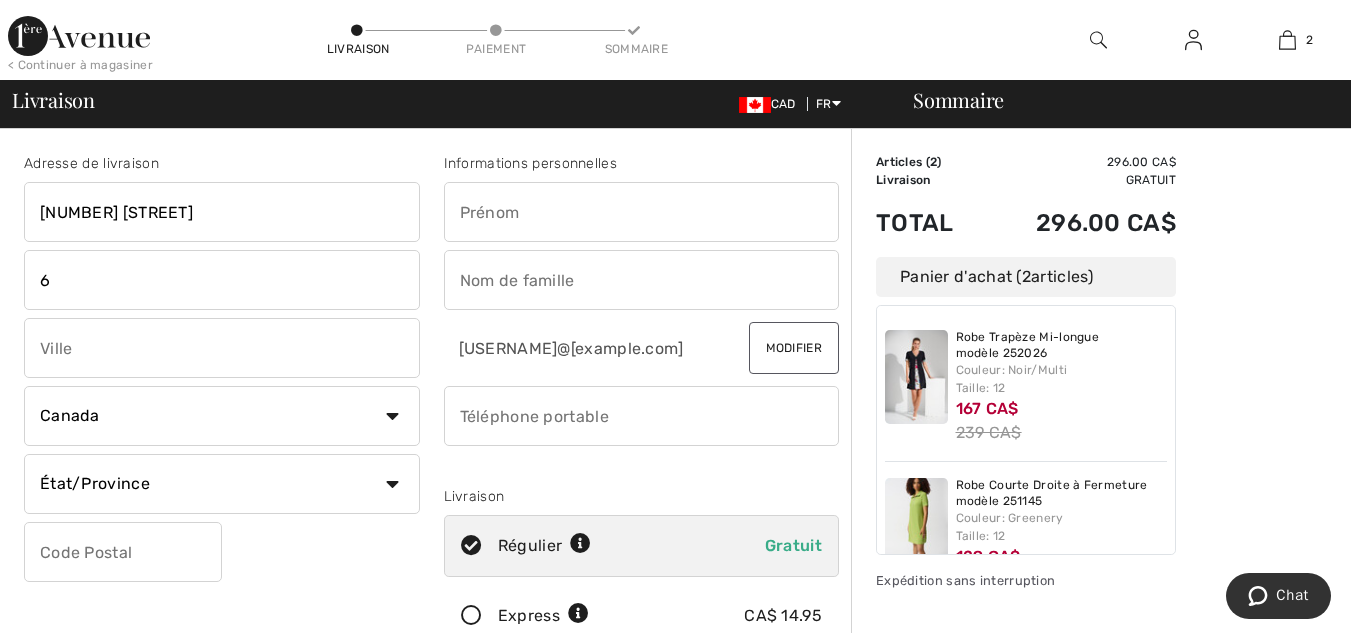 type on "Chambly" 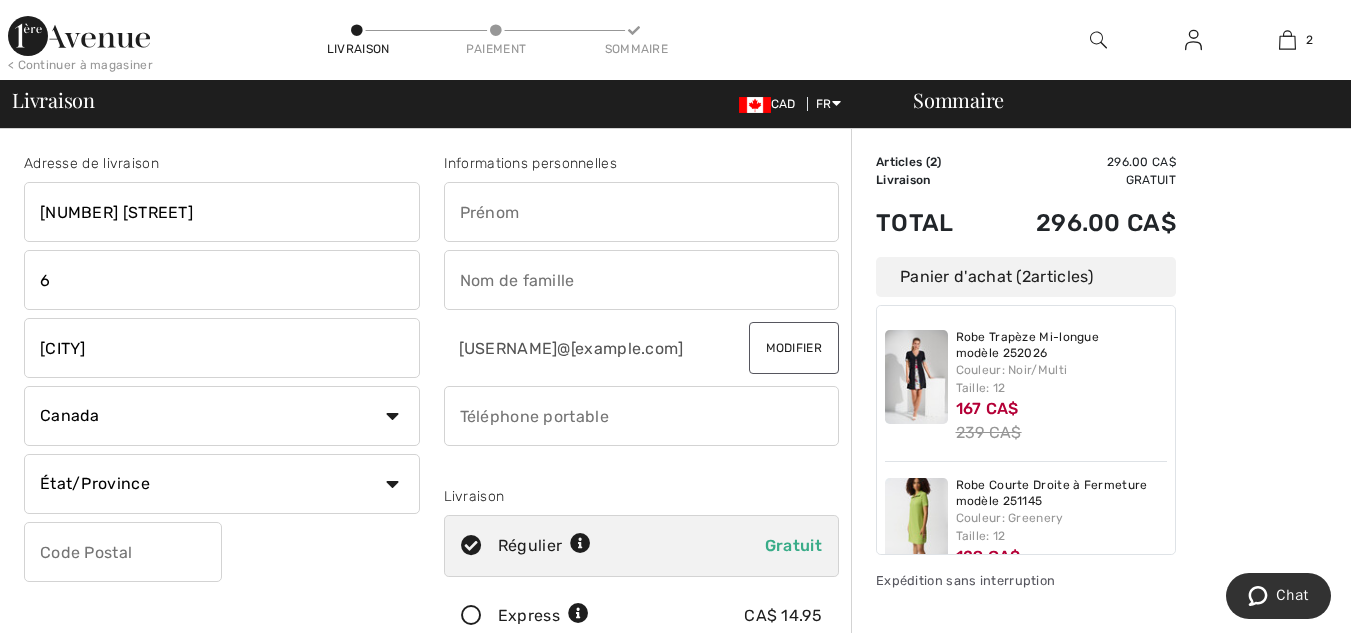 select on "QC" 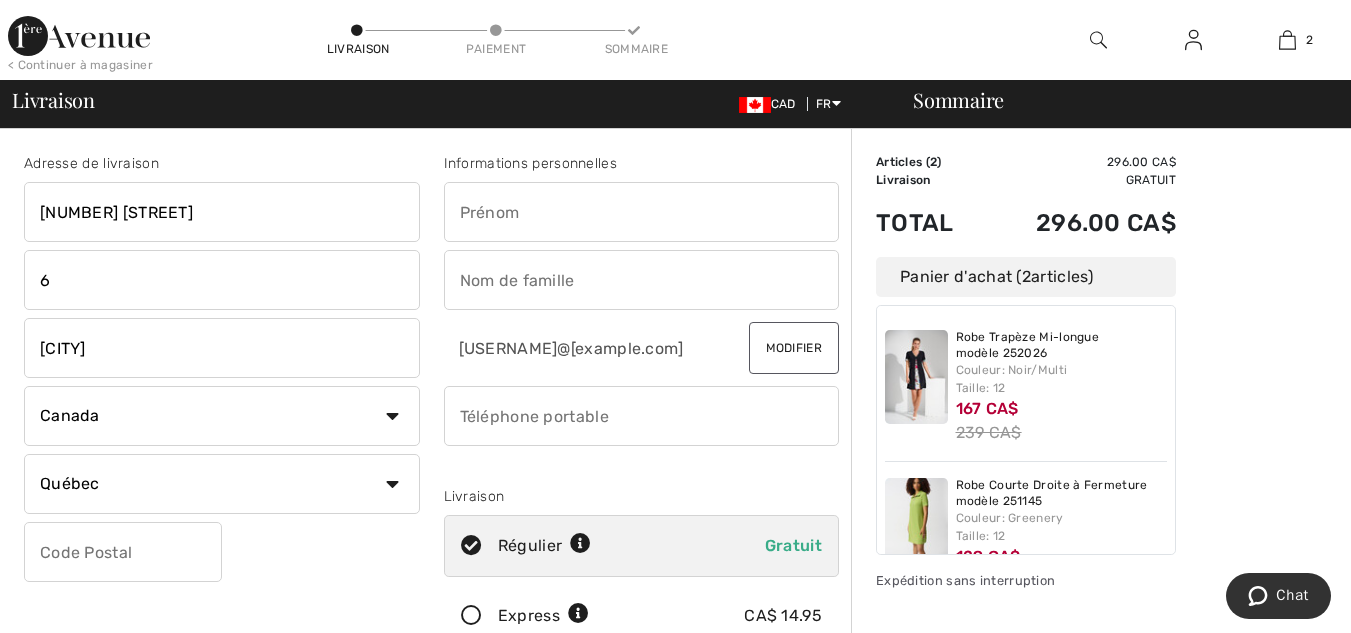 type on "J3L 5T2" 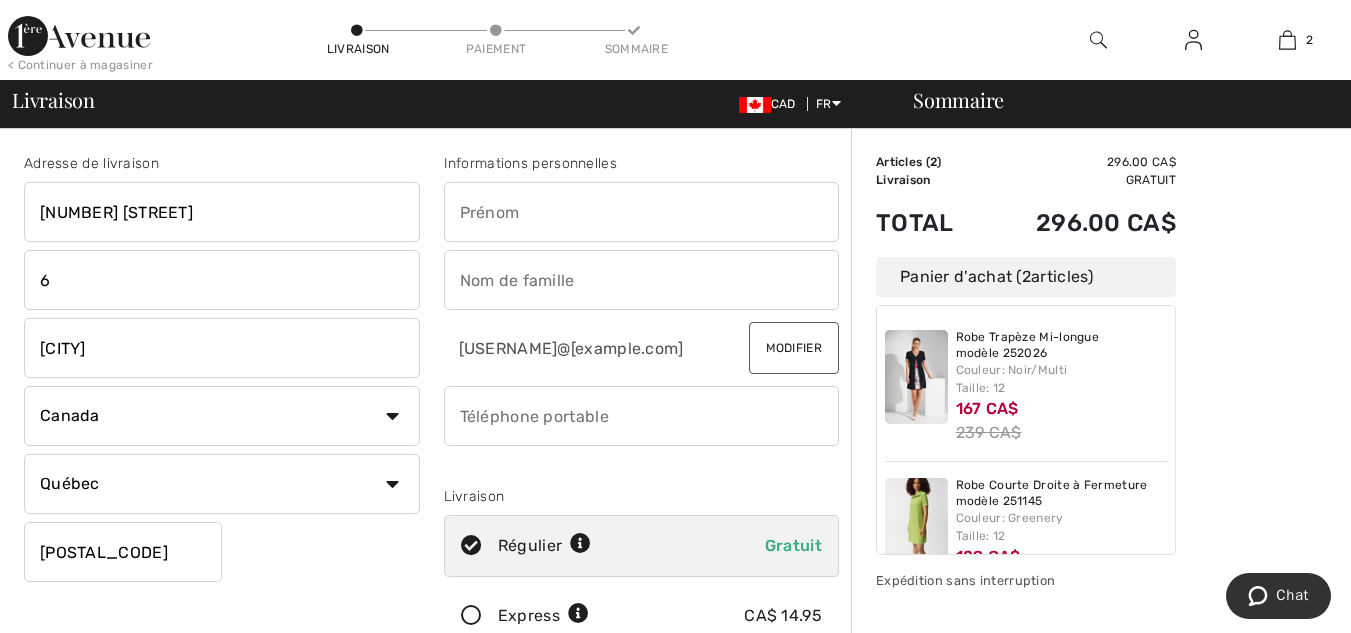 type on "Suzanne" 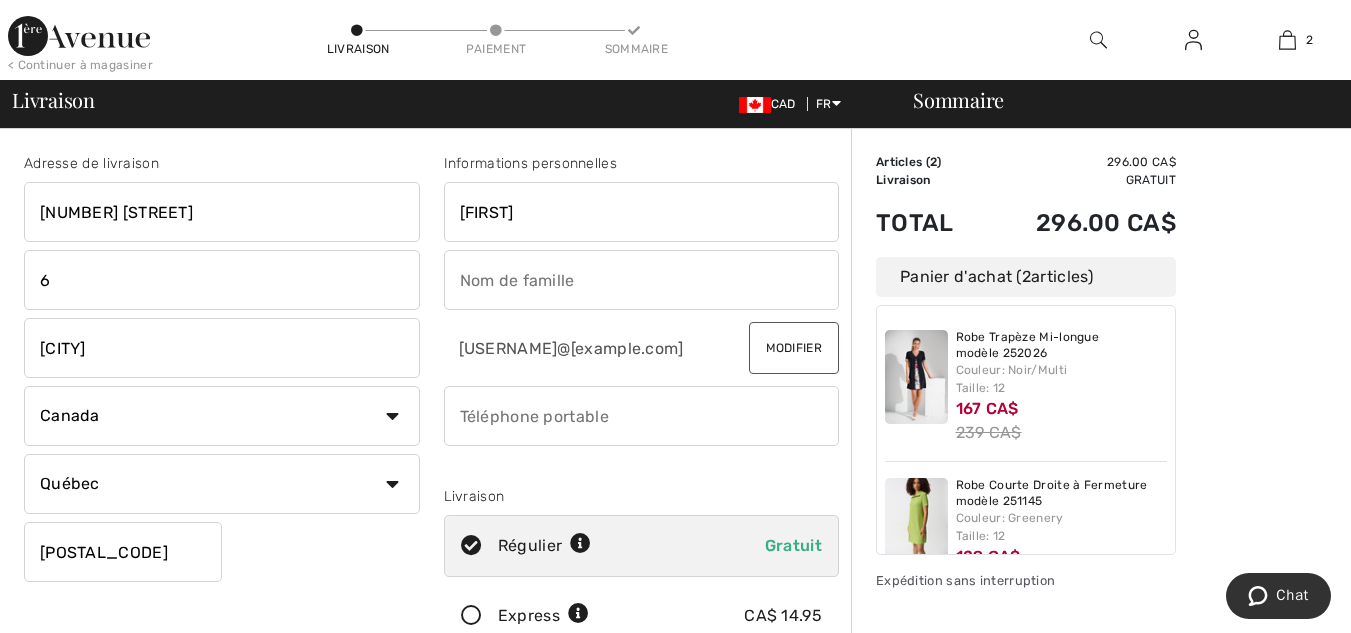 type on "Tétreault" 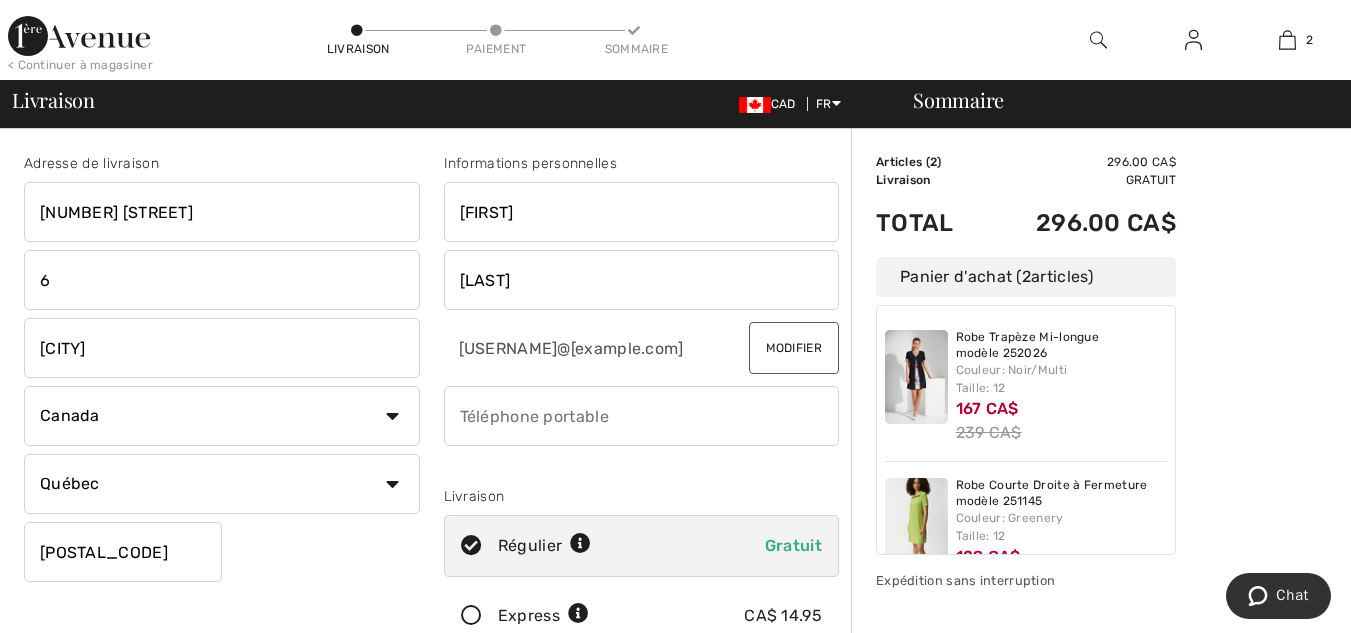 type on "5149985564" 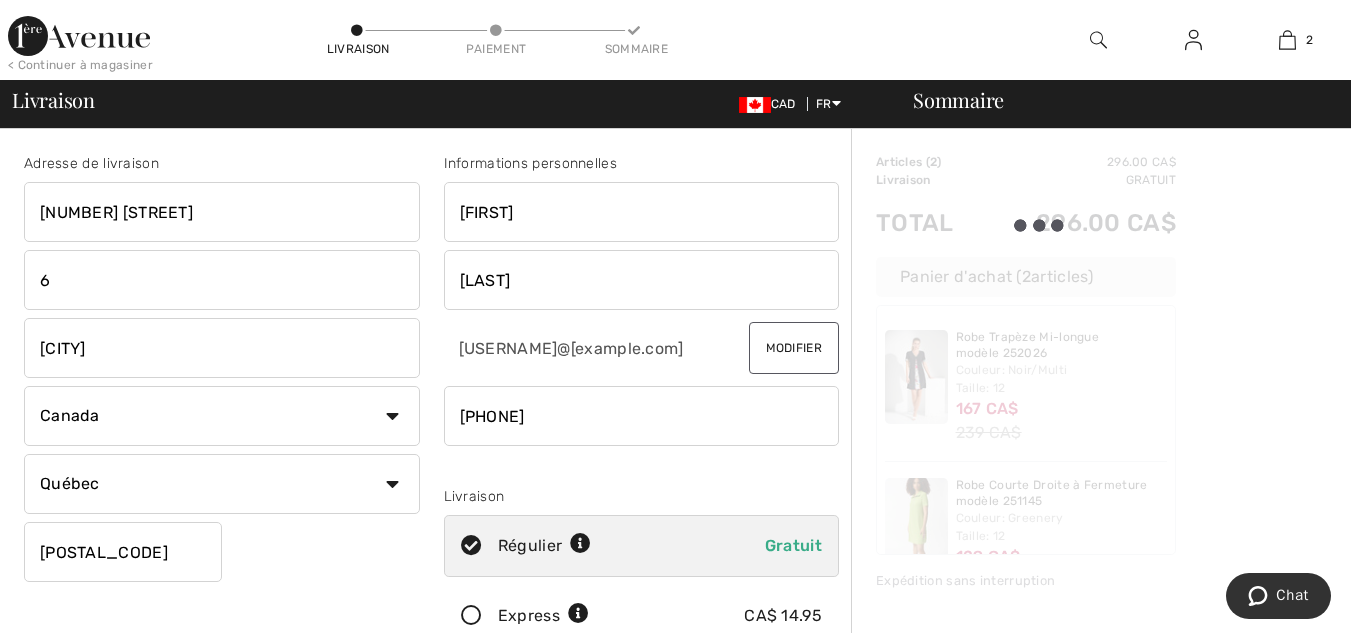 type on "[POSTAL_CODE]" 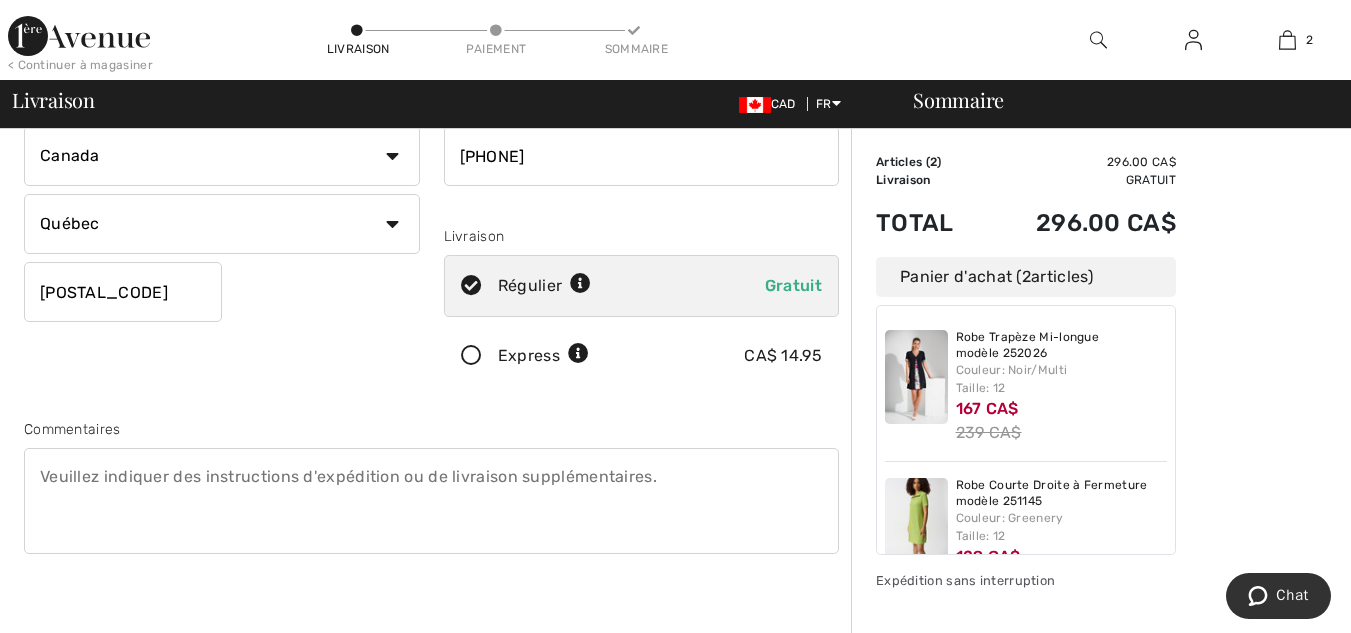 scroll, scrollTop: 273, scrollLeft: 0, axis: vertical 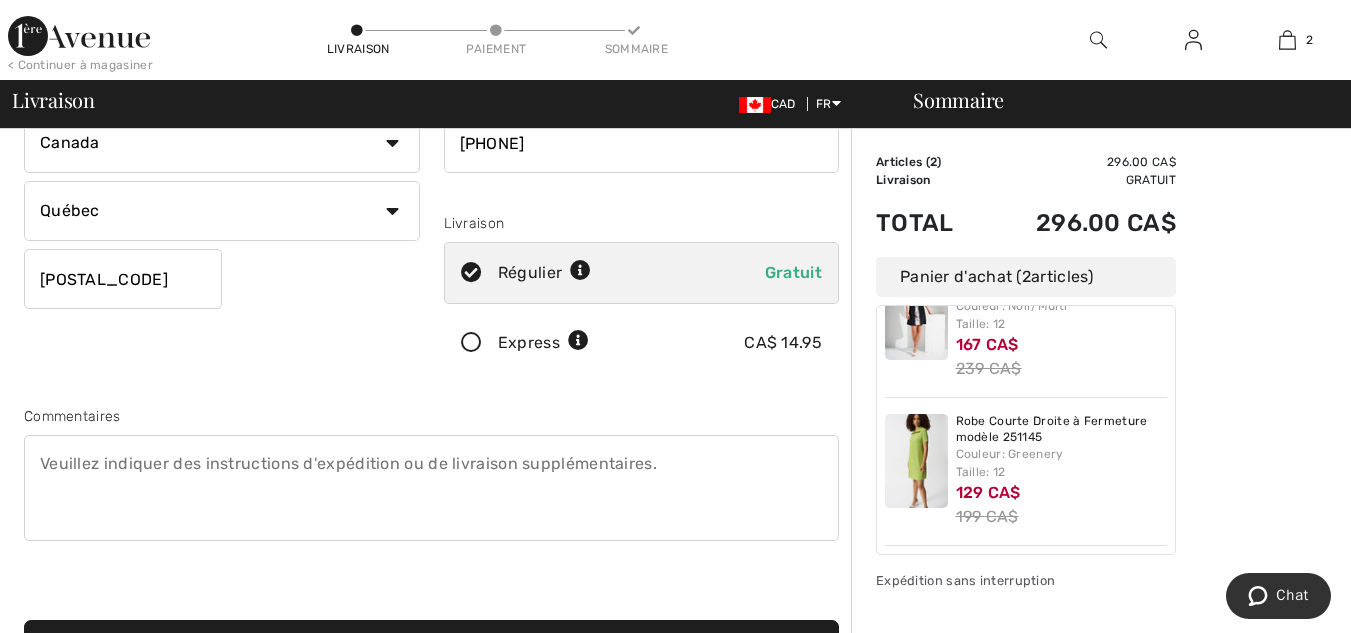 click at bounding box center [471, 343] 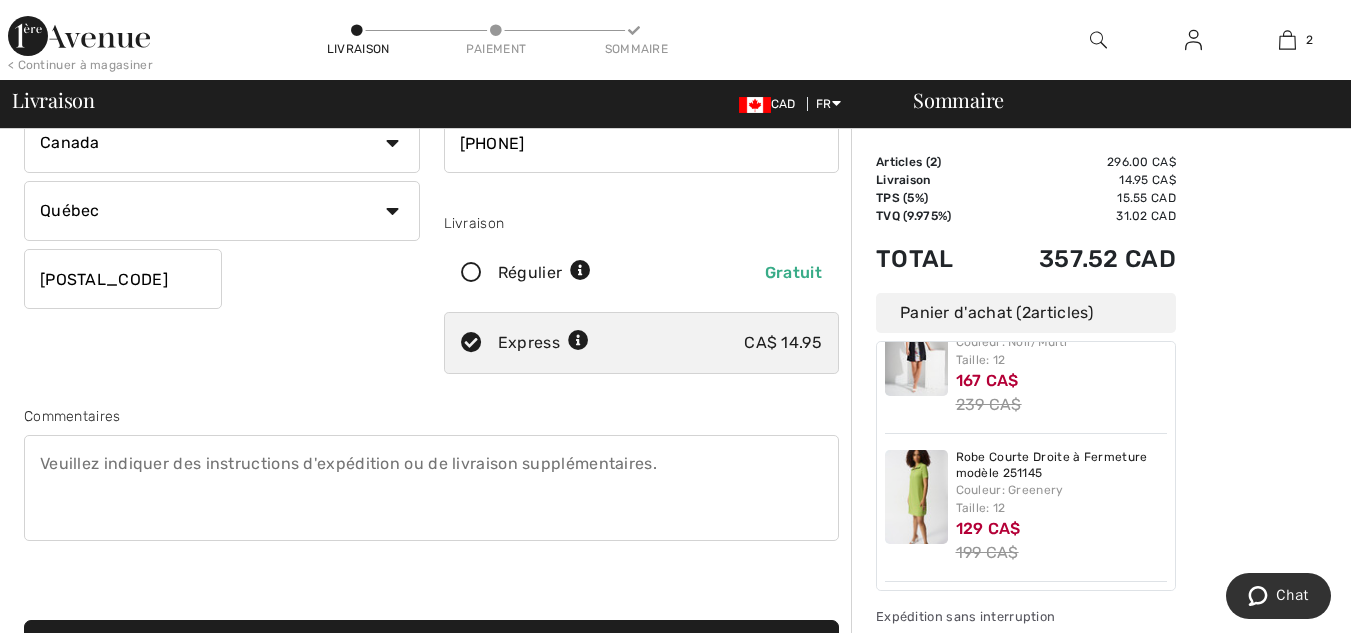 click at bounding box center (471, 273) 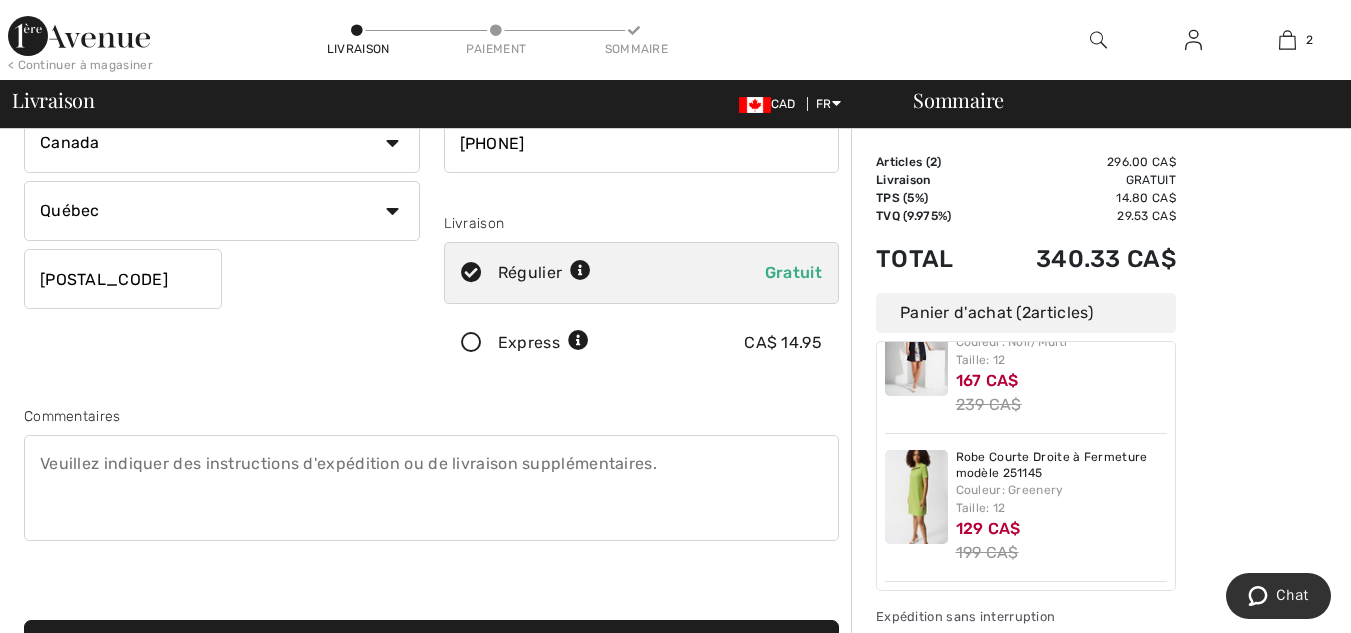 click at bounding box center (471, 343) 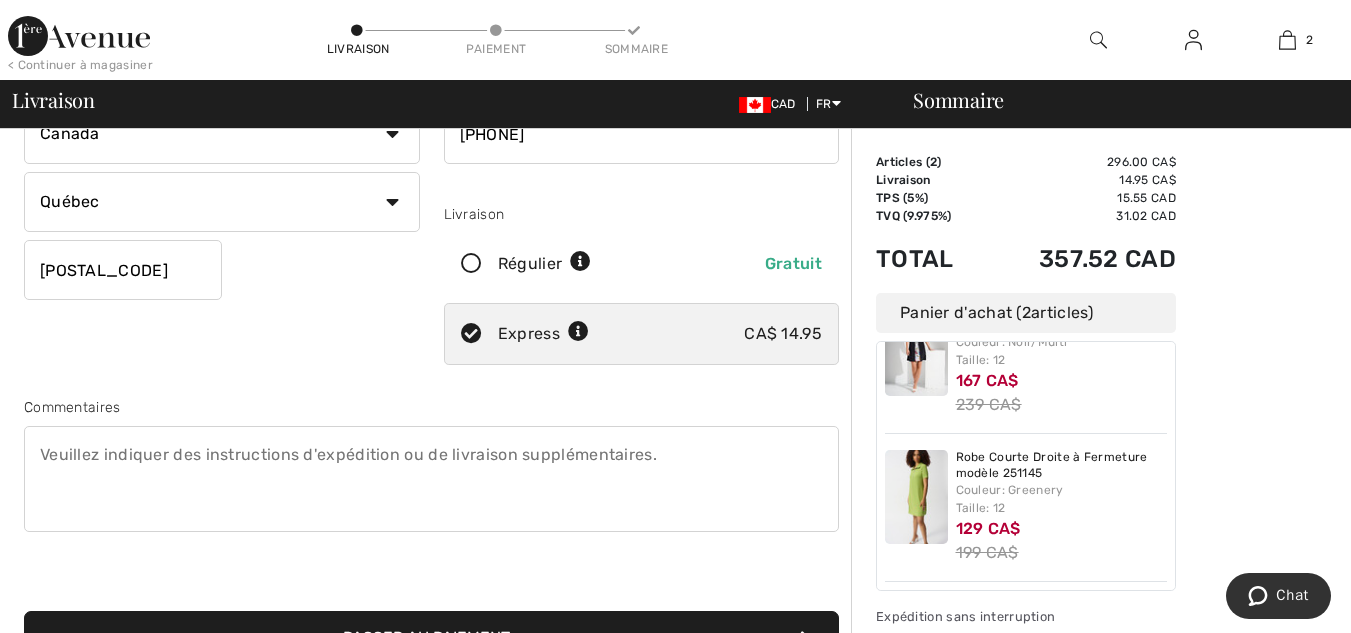 scroll, scrollTop: 283, scrollLeft: 0, axis: vertical 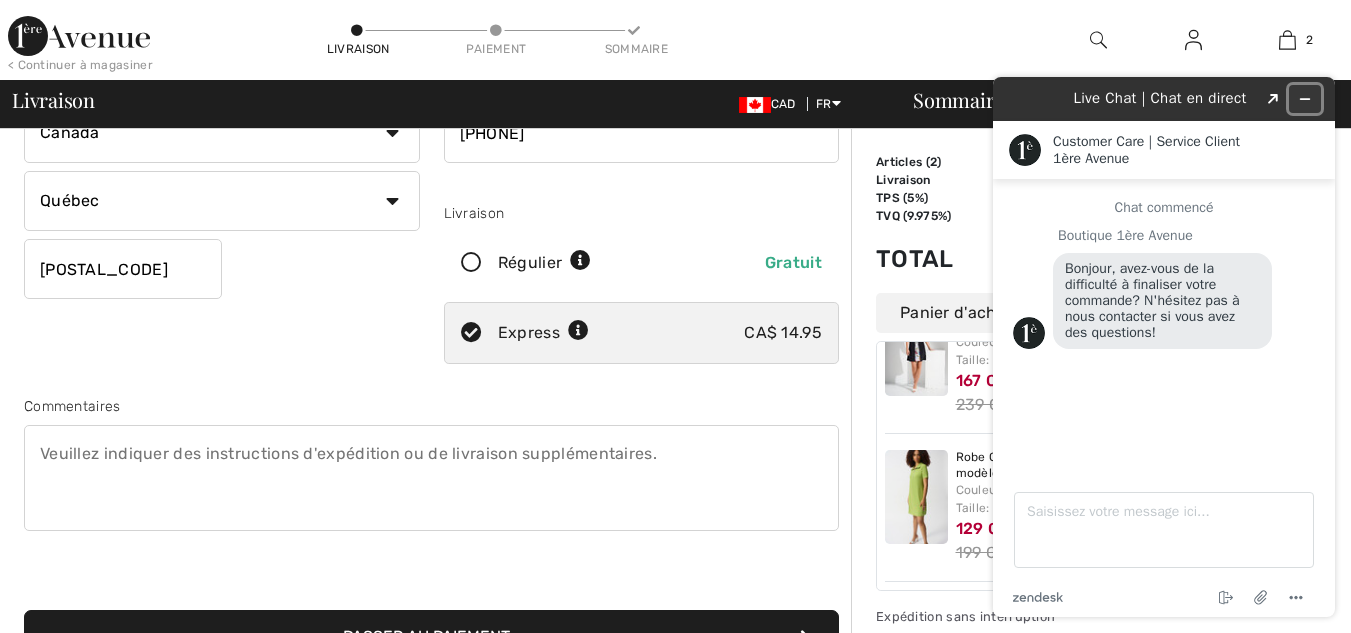 click 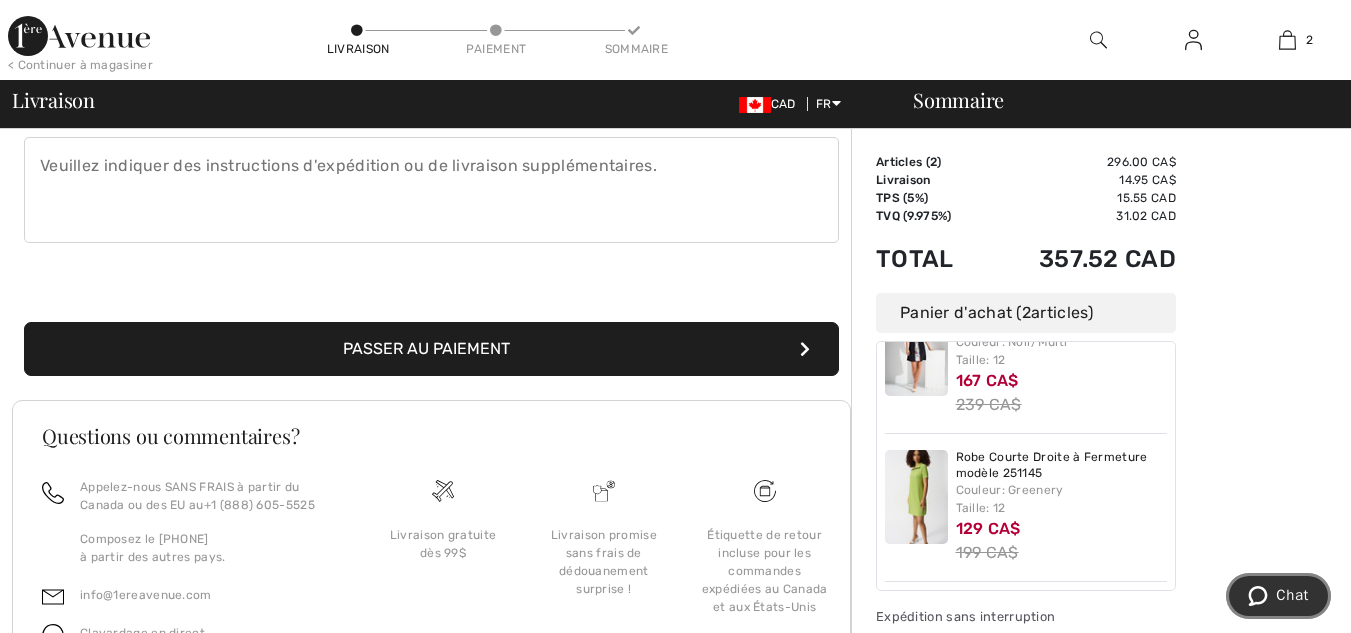 scroll, scrollTop: 577, scrollLeft: 0, axis: vertical 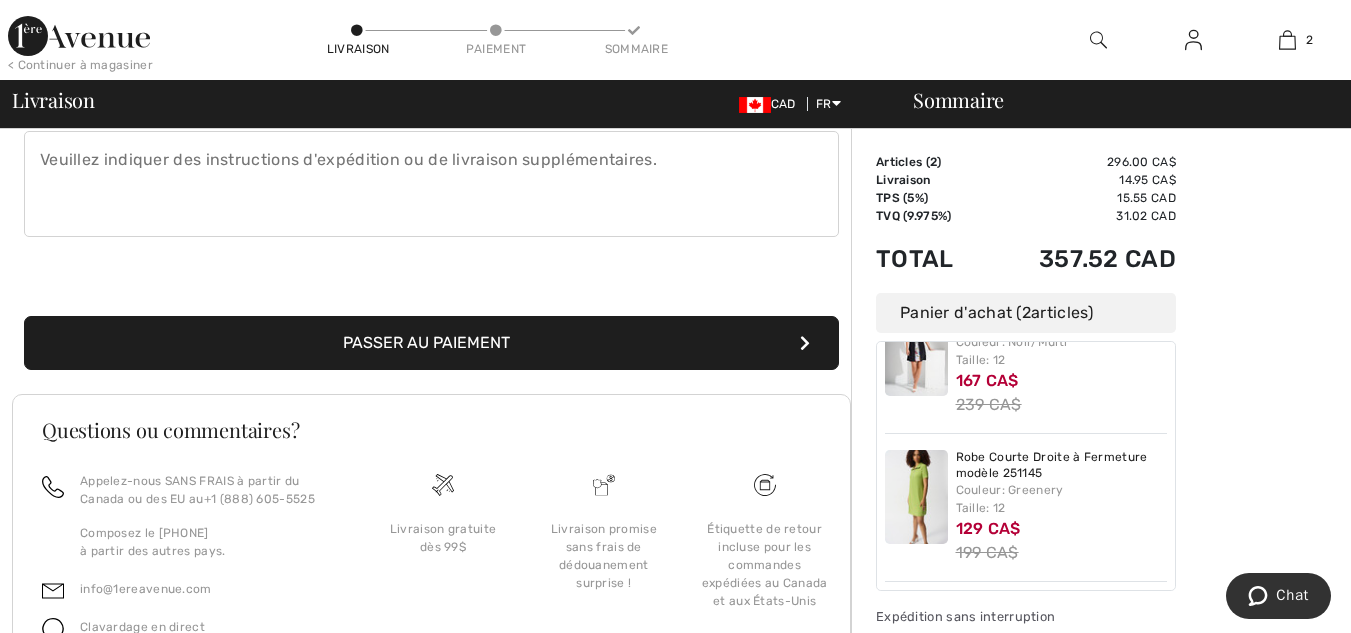 click on "Passer au paiement" at bounding box center [431, 343] 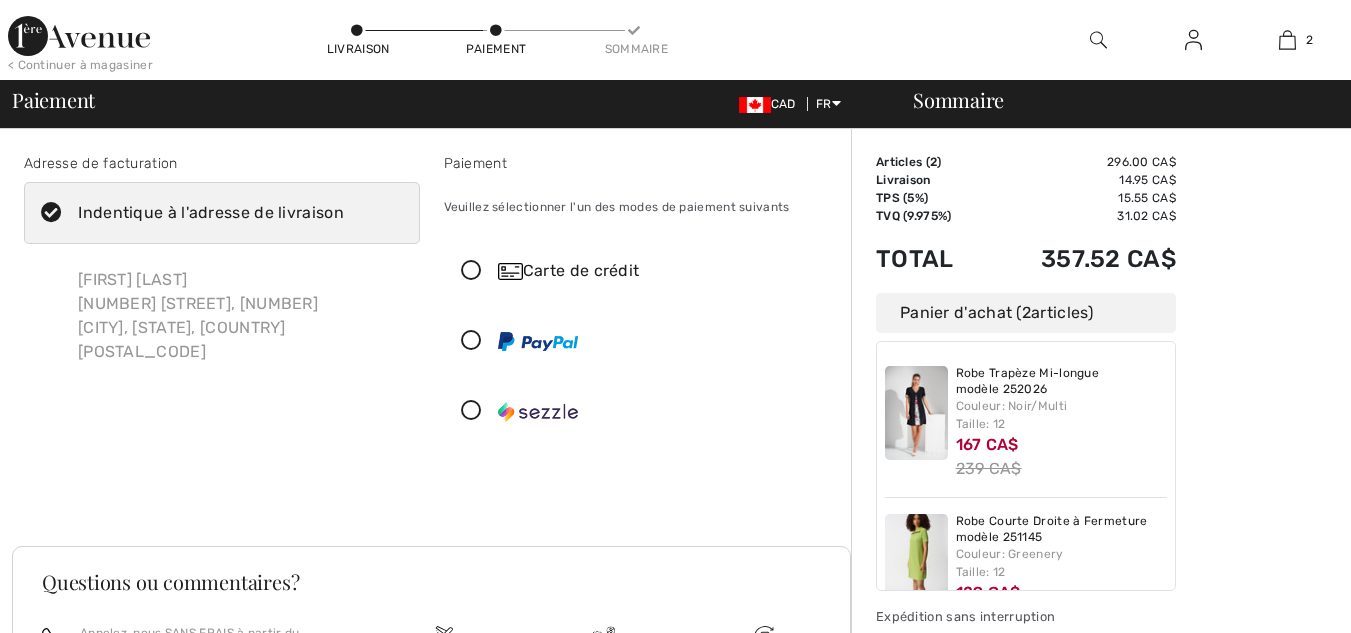 scroll, scrollTop: 0, scrollLeft: 0, axis: both 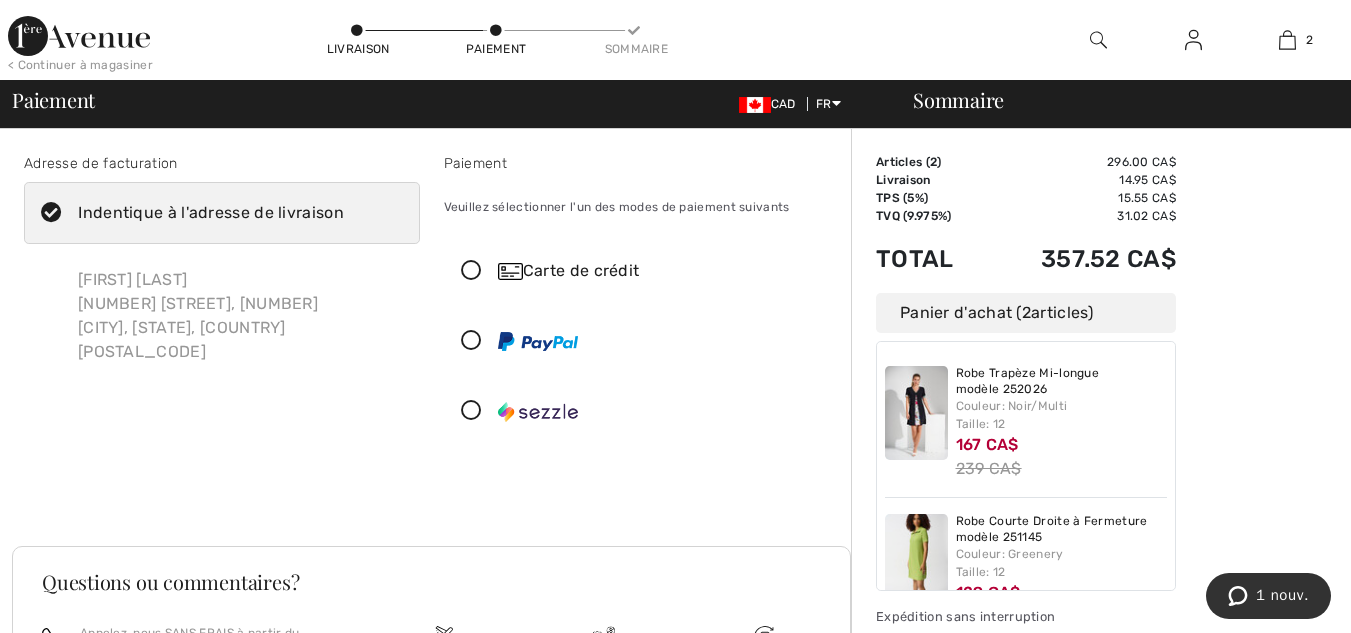 click at bounding box center [471, 271] 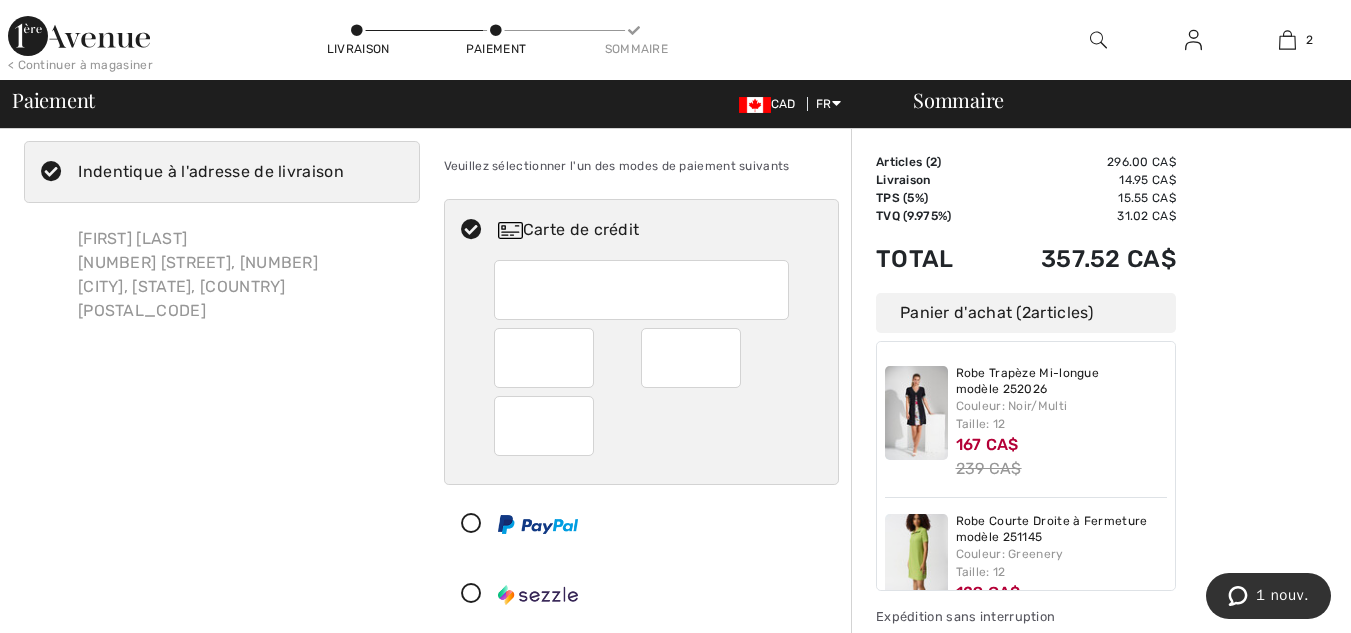 scroll, scrollTop: 0, scrollLeft: 0, axis: both 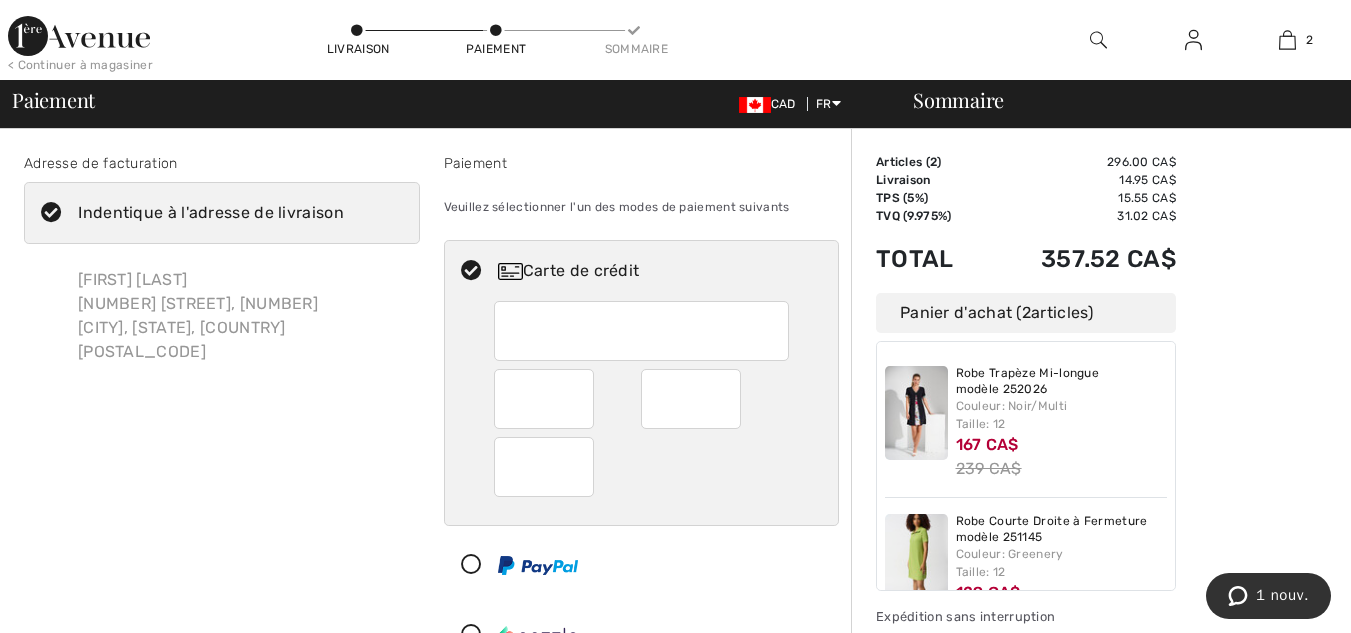 click at bounding box center [641, 467] 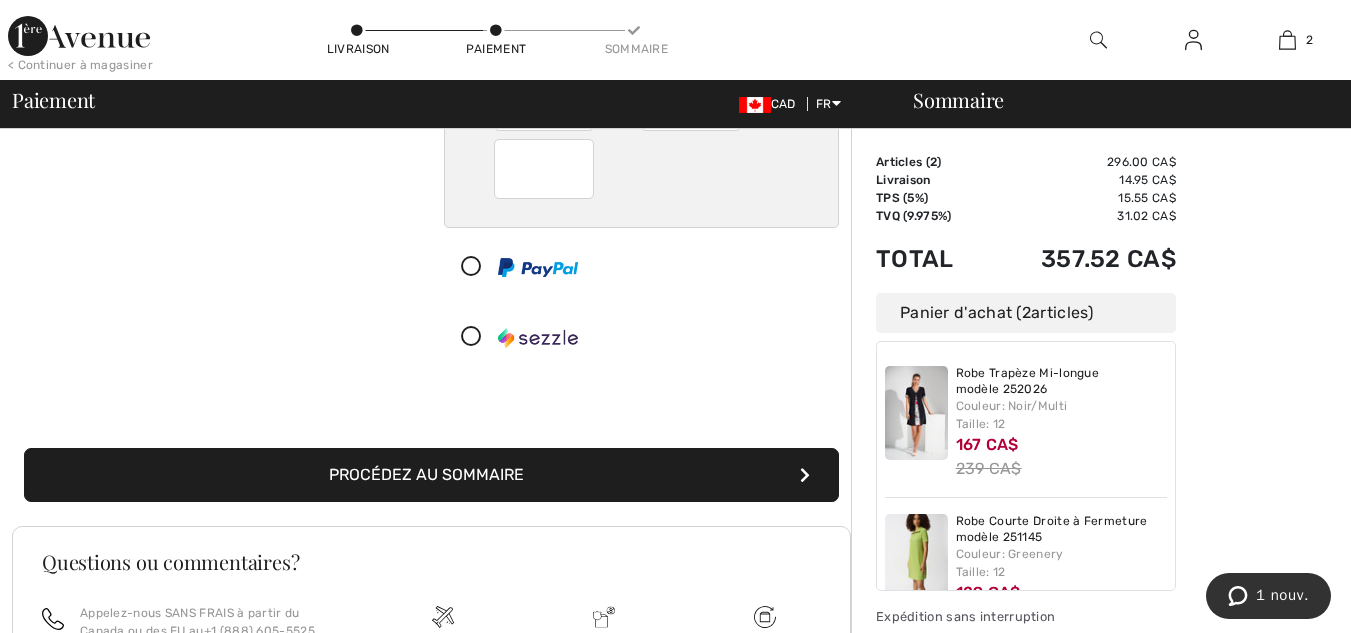 scroll, scrollTop: 344, scrollLeft: 0, axis: vertical 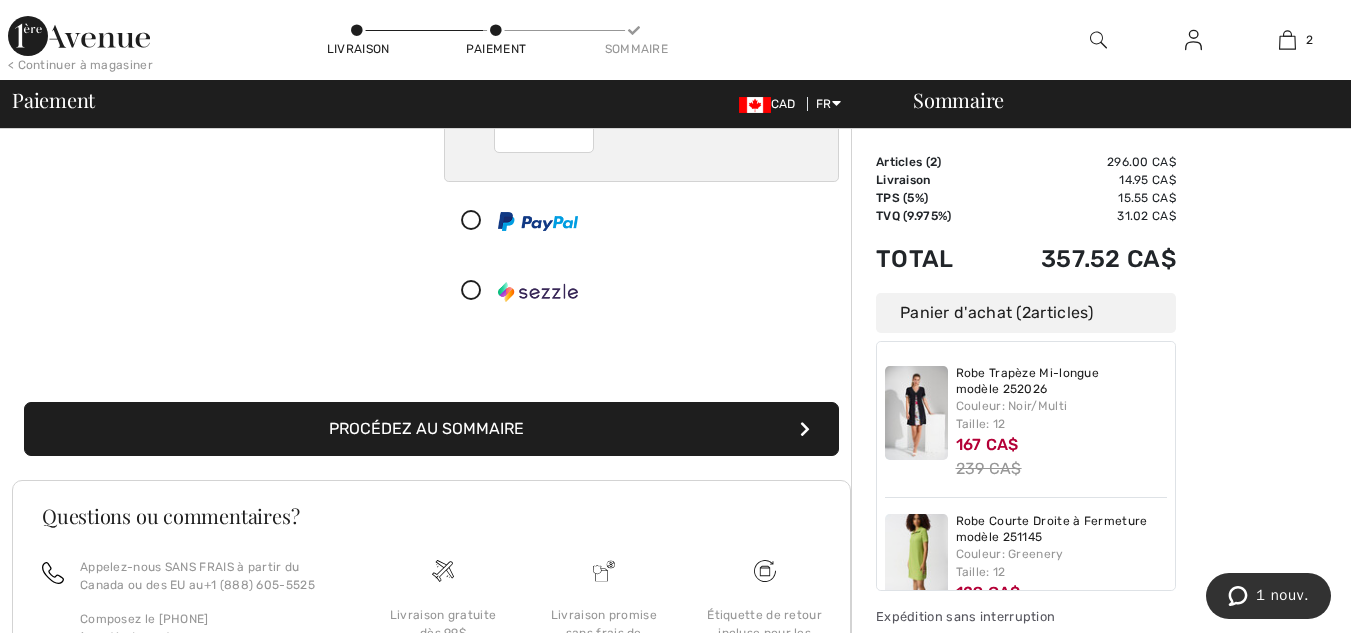 click at bounding box center (805, 429) 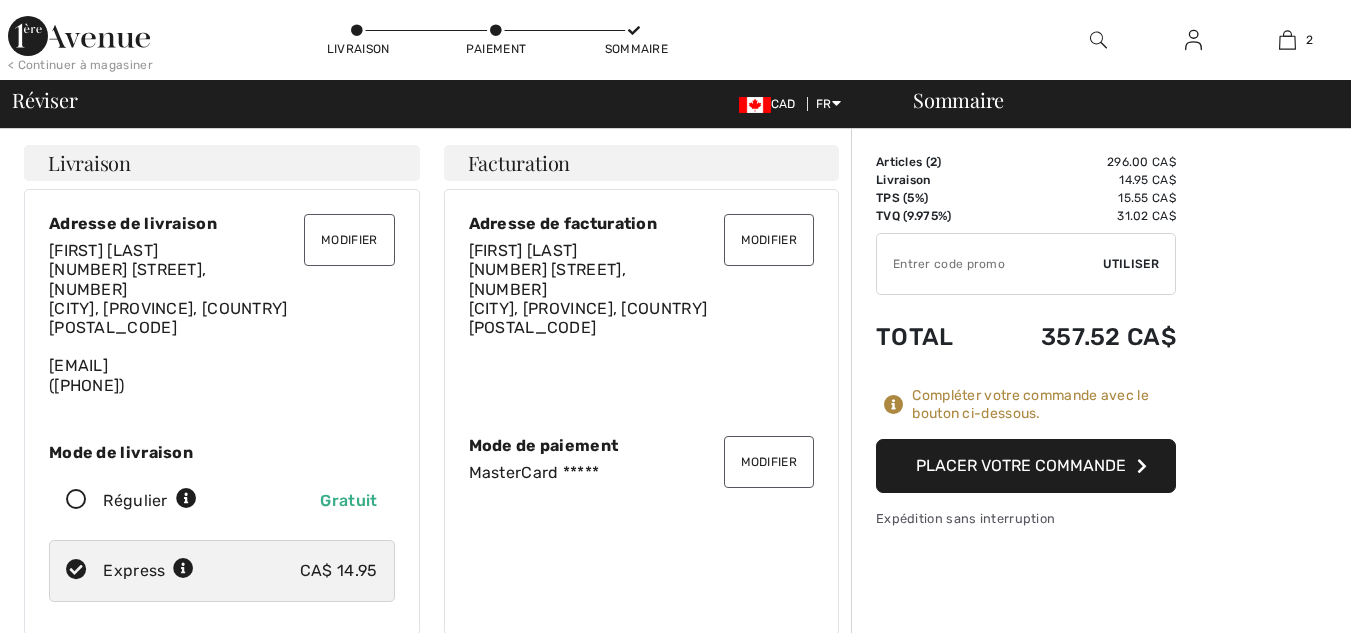 scroll, scrollTop: 0, scrollLeft: 0, axis: both 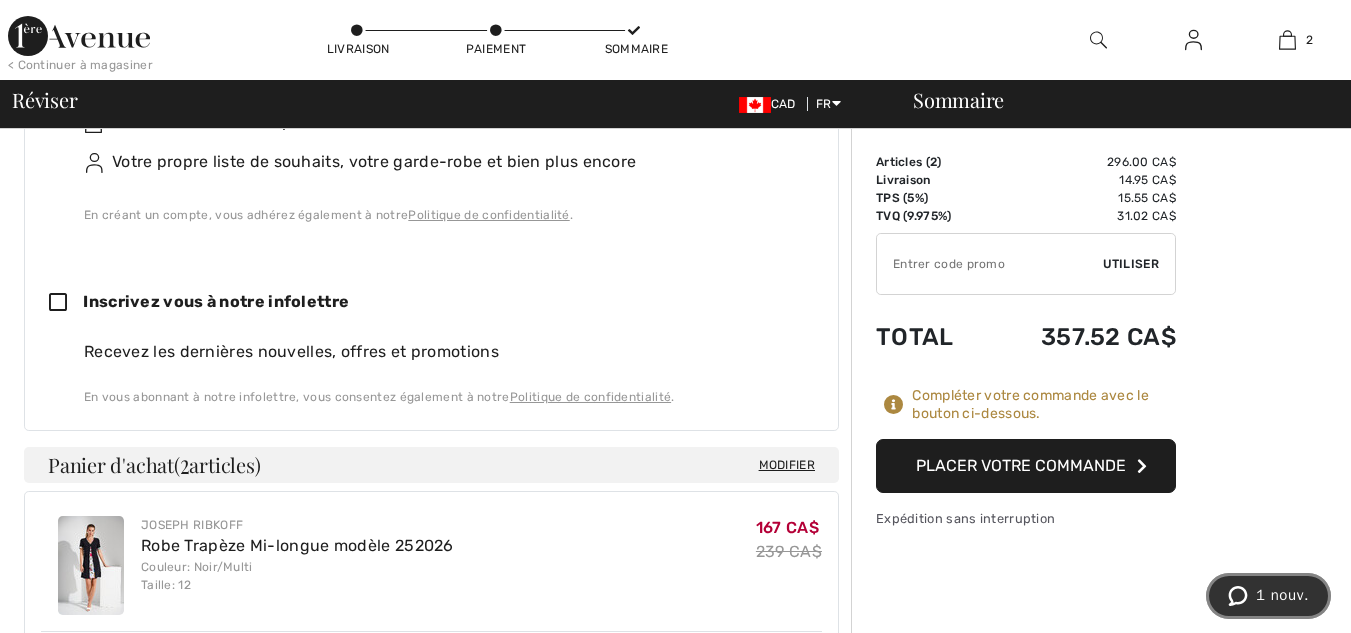 click on "1 nouv." at bounding box center [1282, 595] 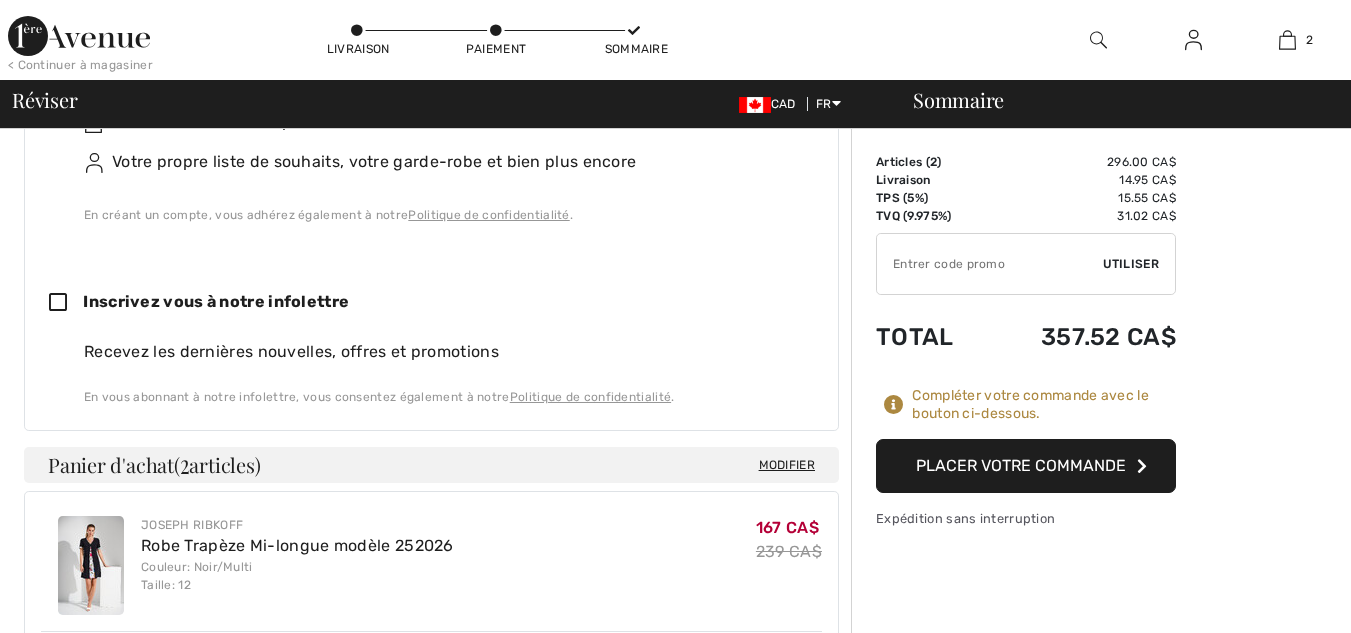 scroll, scrollTop: 0, scrollLeft: 0, axis: both 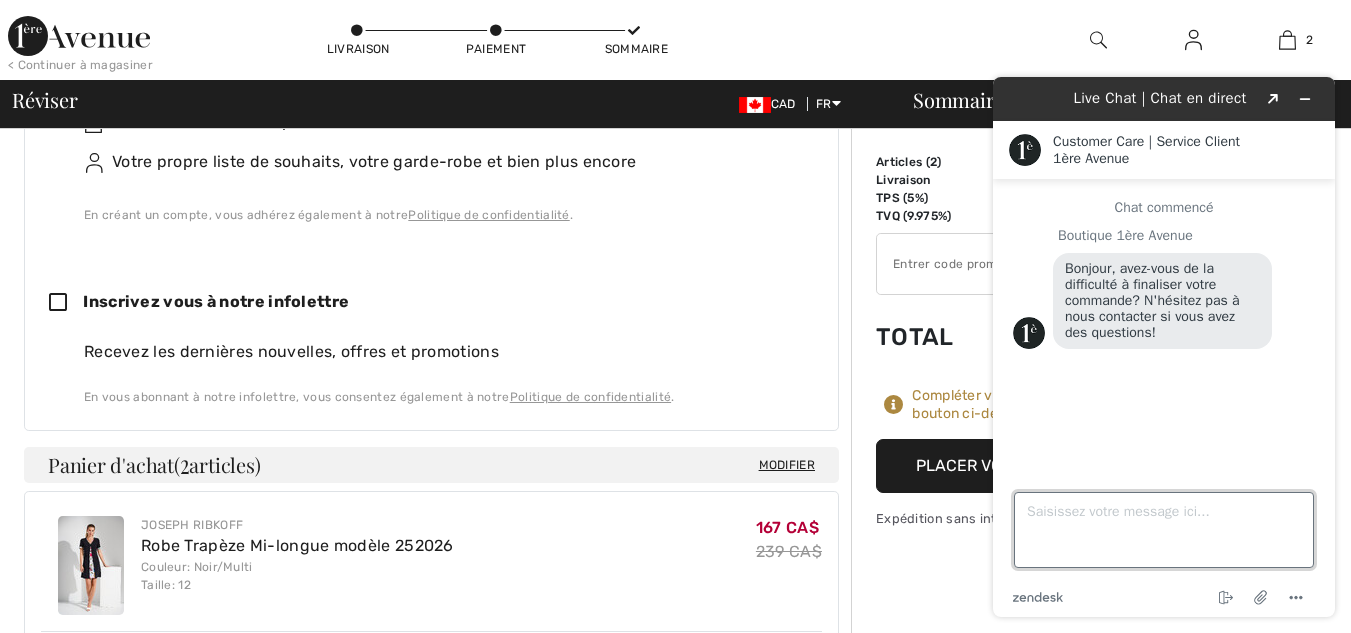 click on "Saisissez votre message ici..." at bounding box center [1164, 530] 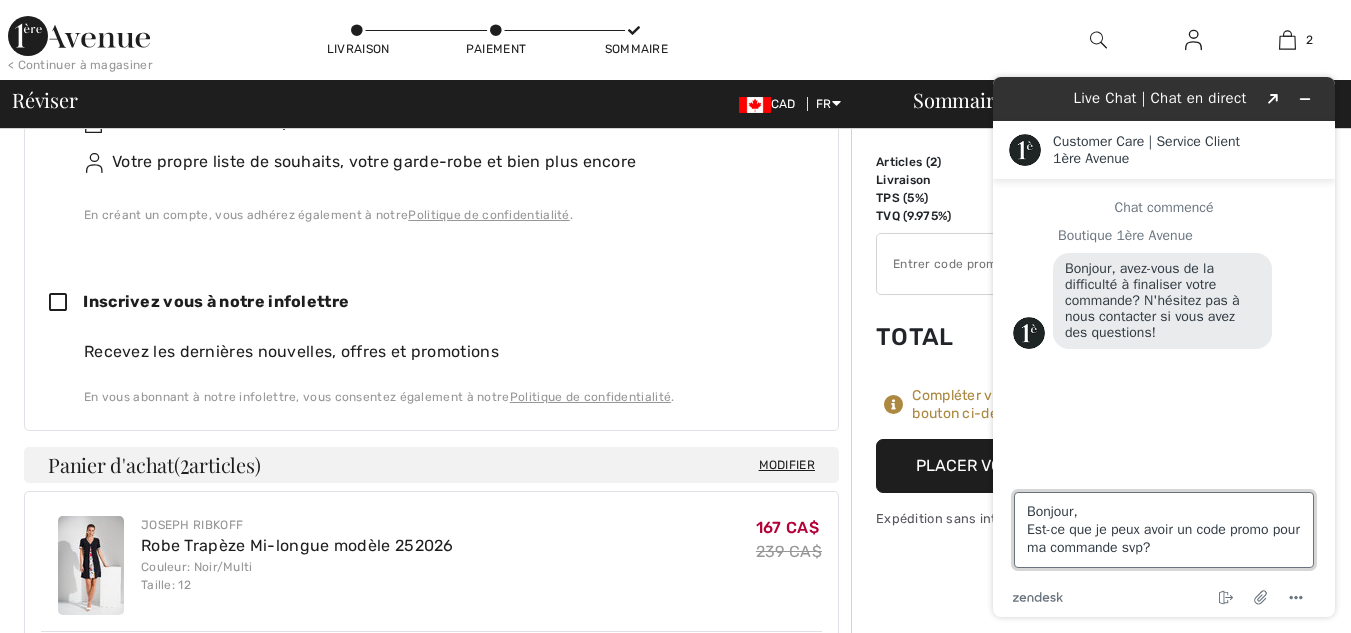 scroll, scrollTop: 8, scrollLeft: 0, axis: vertical 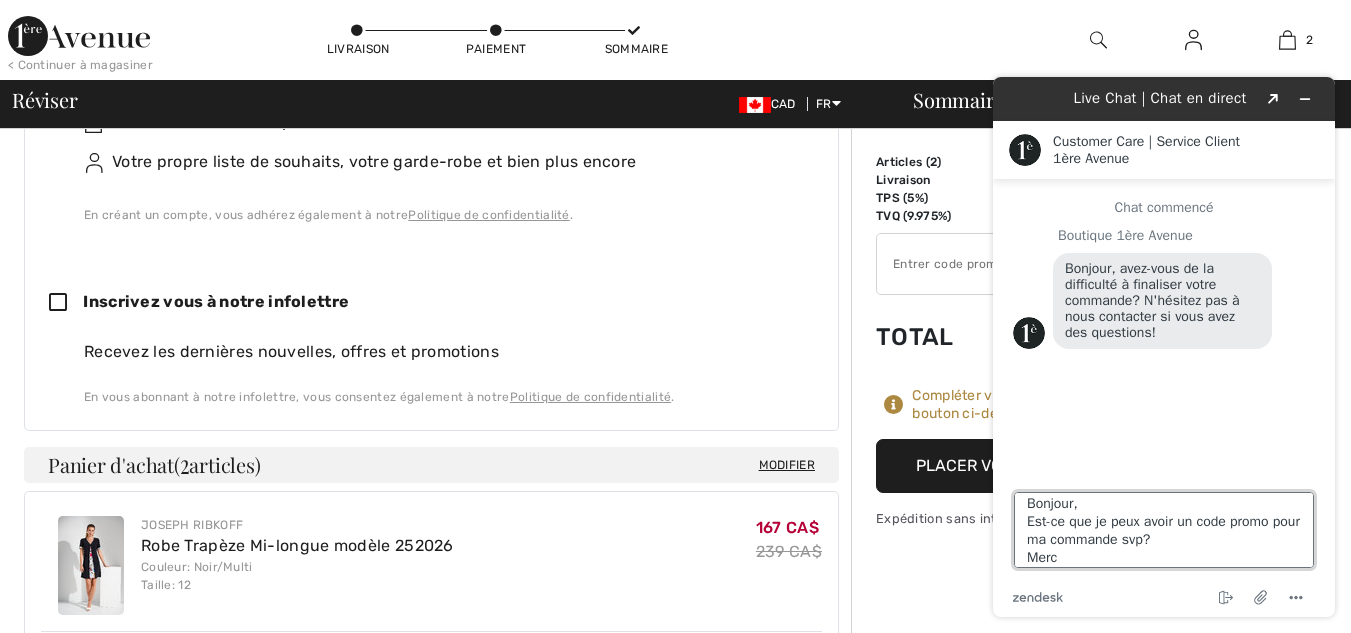 type on "Bonjour,
Est-ce que je peux avoir un code promo pour ma commande svp?
Merci" 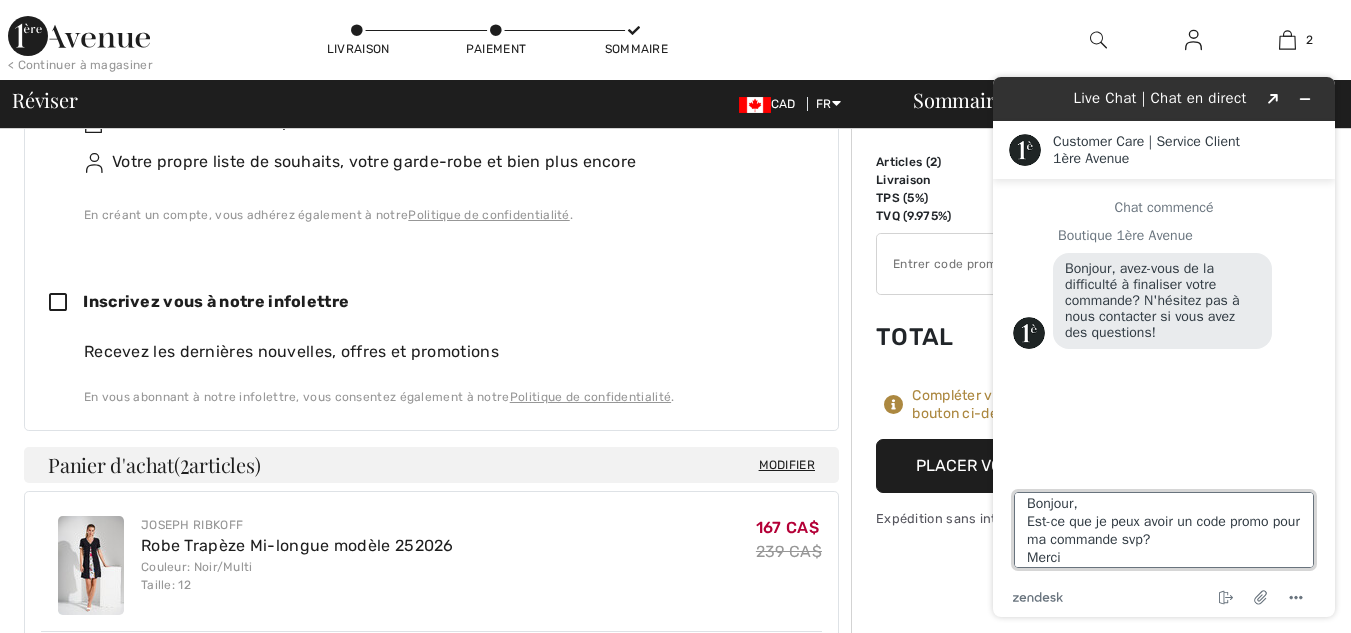 scroll, scrollTop: 18, scrollLeft: 0, axis: vertical 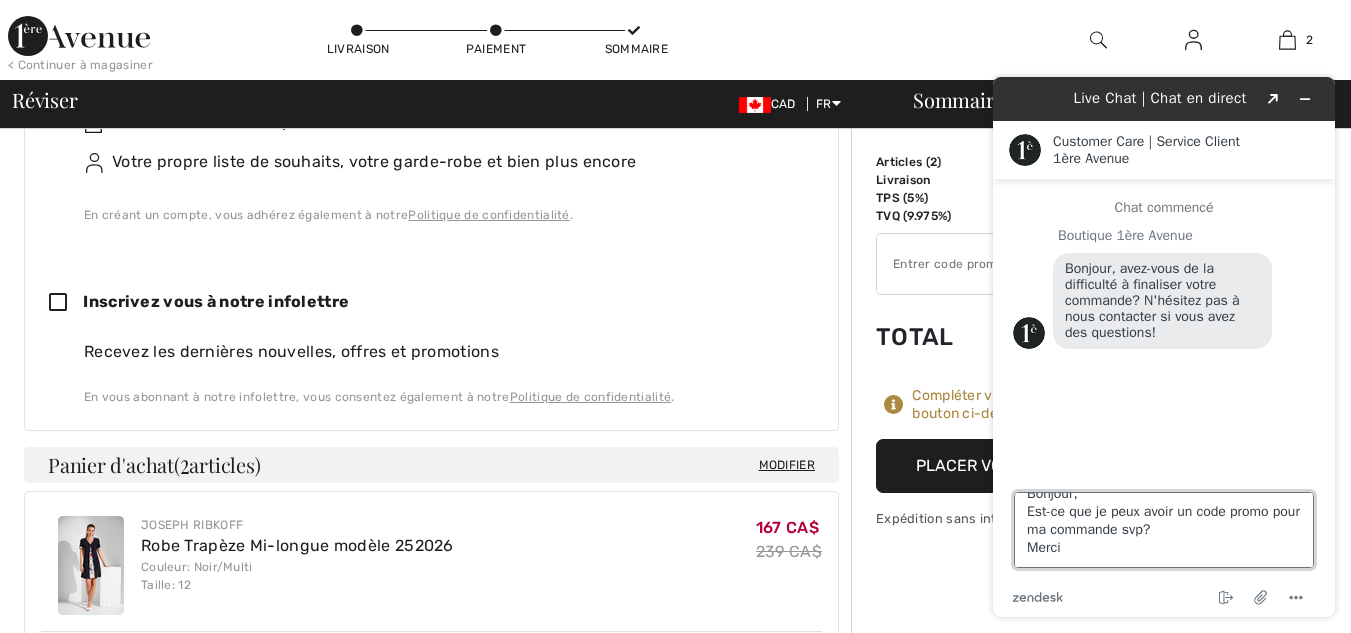 type 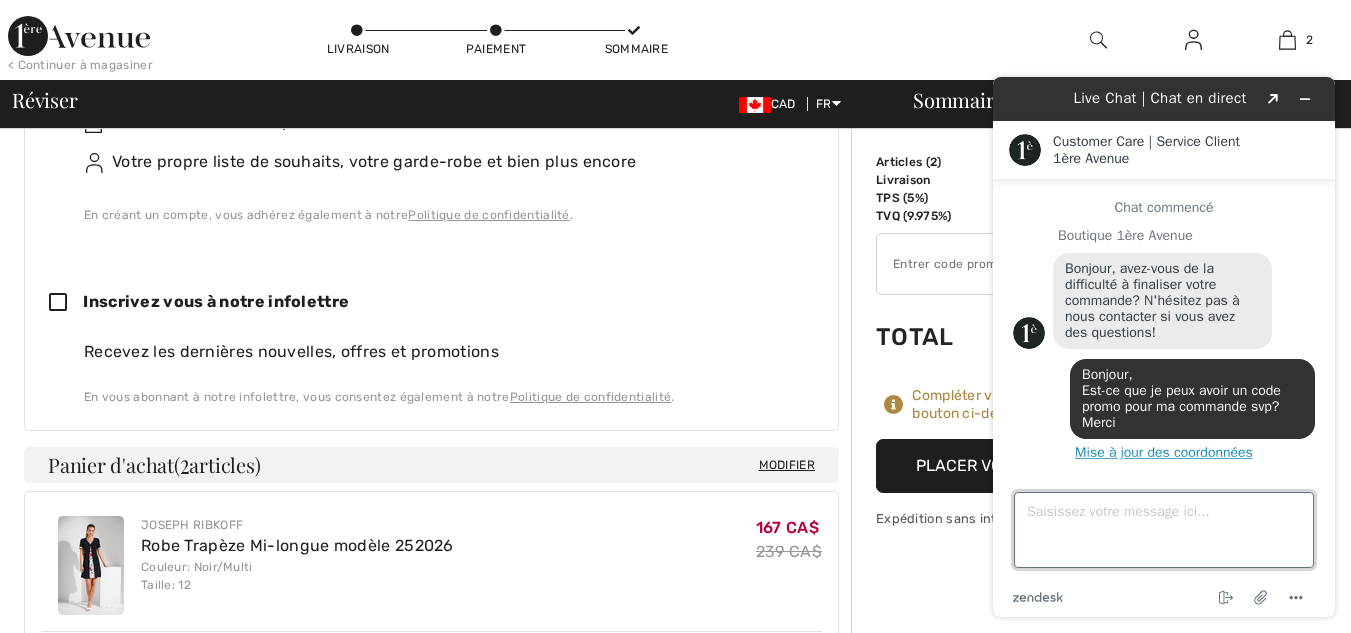 scroll, scrollTop: 0, scrollLeft: 0, axis: both 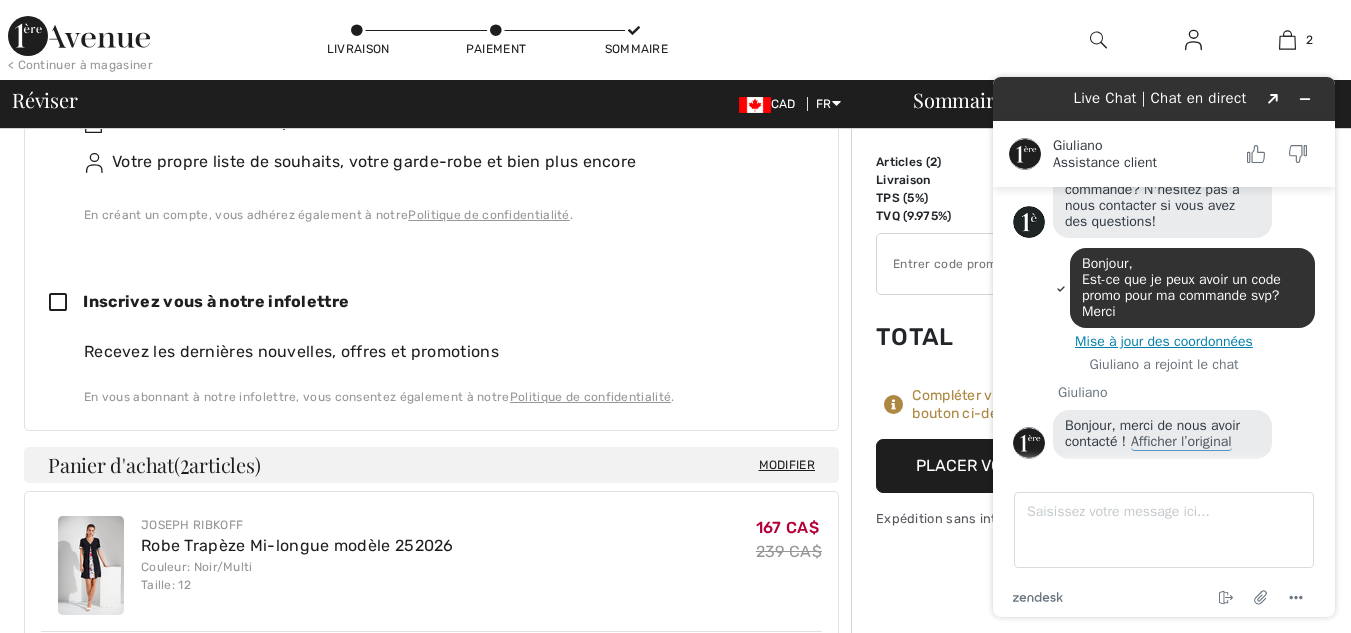 click on "Afficher l’original" at bounding box center [1181, 442] 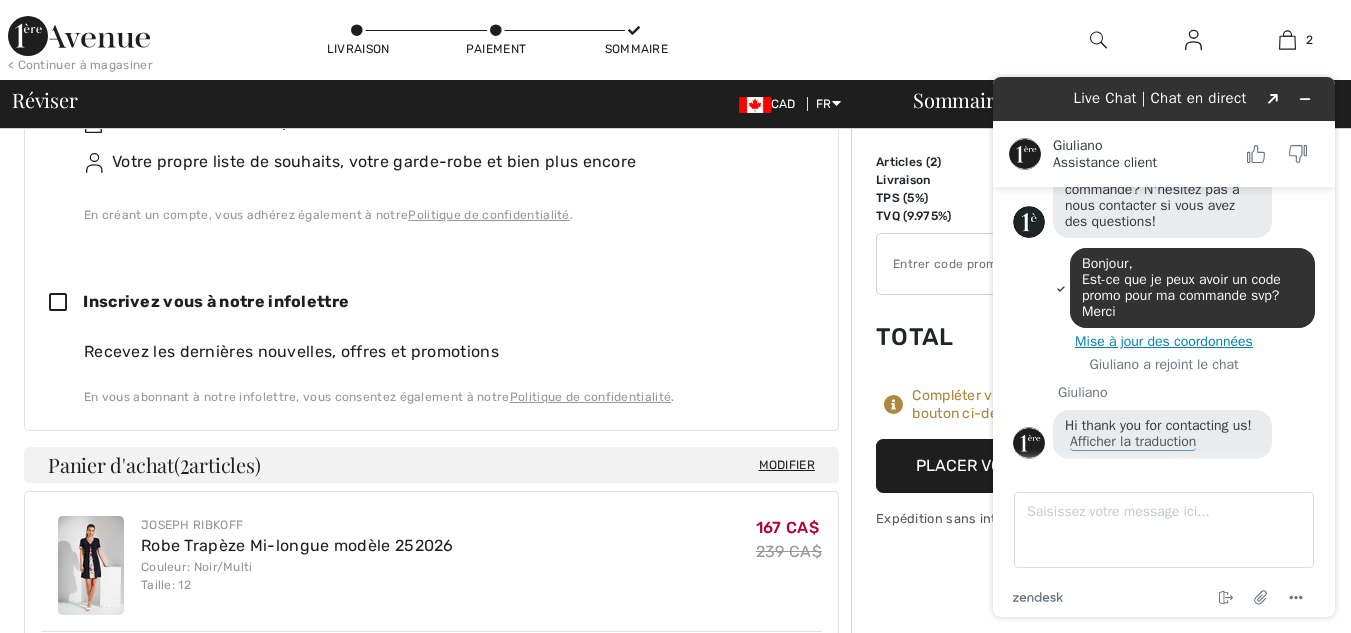 click on "Afficher la traduction" at bounding box center (1133, 442) 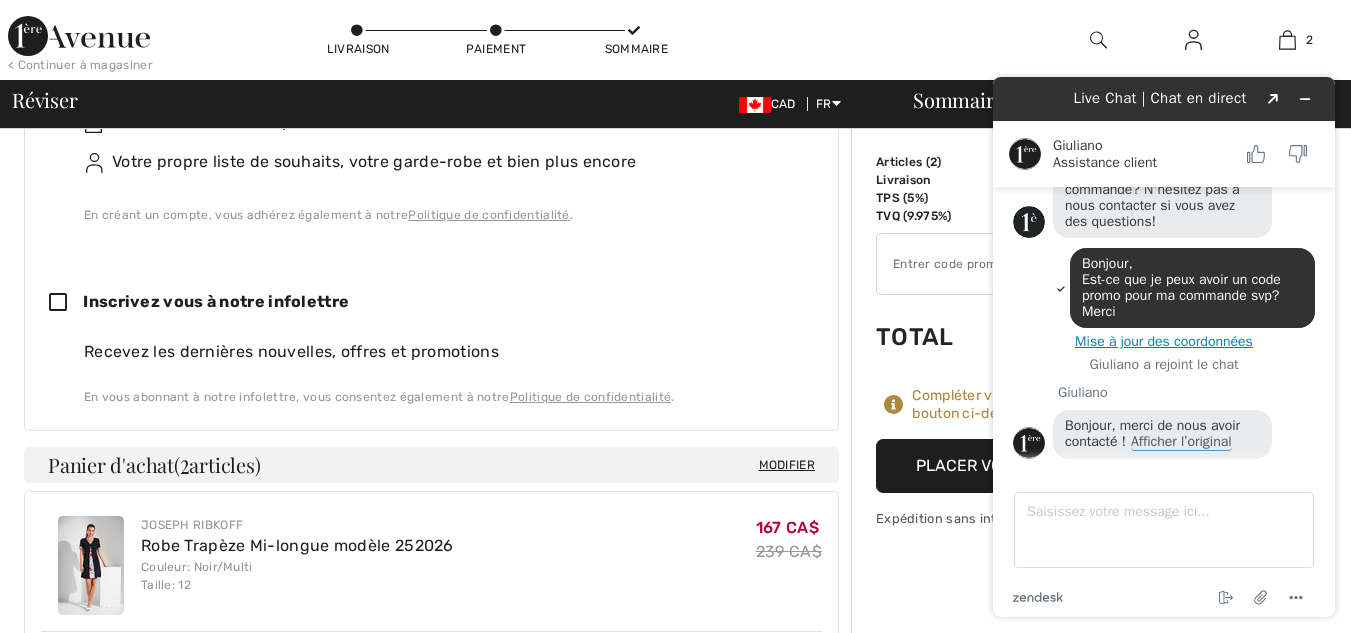click on "Afficher l’original" at bounding box center [1181, 442] 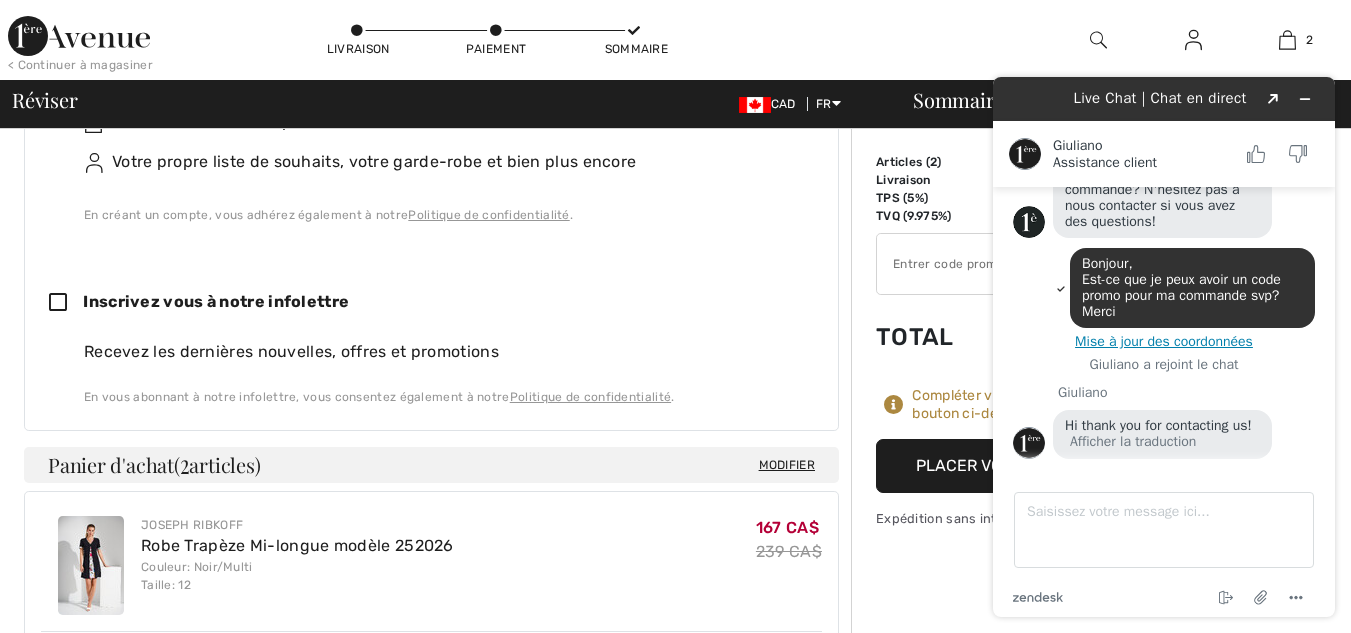 click on "Sommaire			 Description
Articles ( 2 )
296.00 CA$
Code promo 0.00 CA$
Livraison
14.95 CA$
TPS (5%) 15.55 CA$
TVQ (9.975%) 31.02 CA$
Taxes & Droits de douane 0.00 CA$
✔
Utiliser
Enlever
Total
357.52 CA$
Compléter votre commande avec le bouton ci-dessous.
Placer votre commande
Expédition sans interruption" at bounding box center (1101, 381) 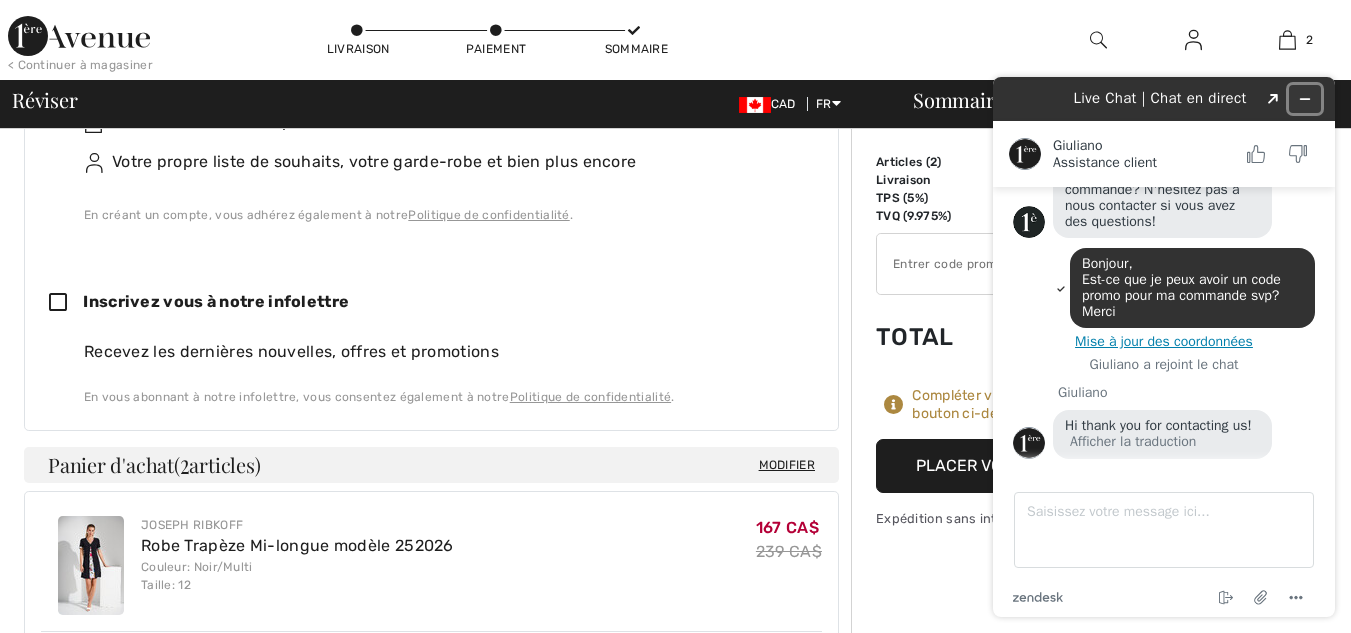 click 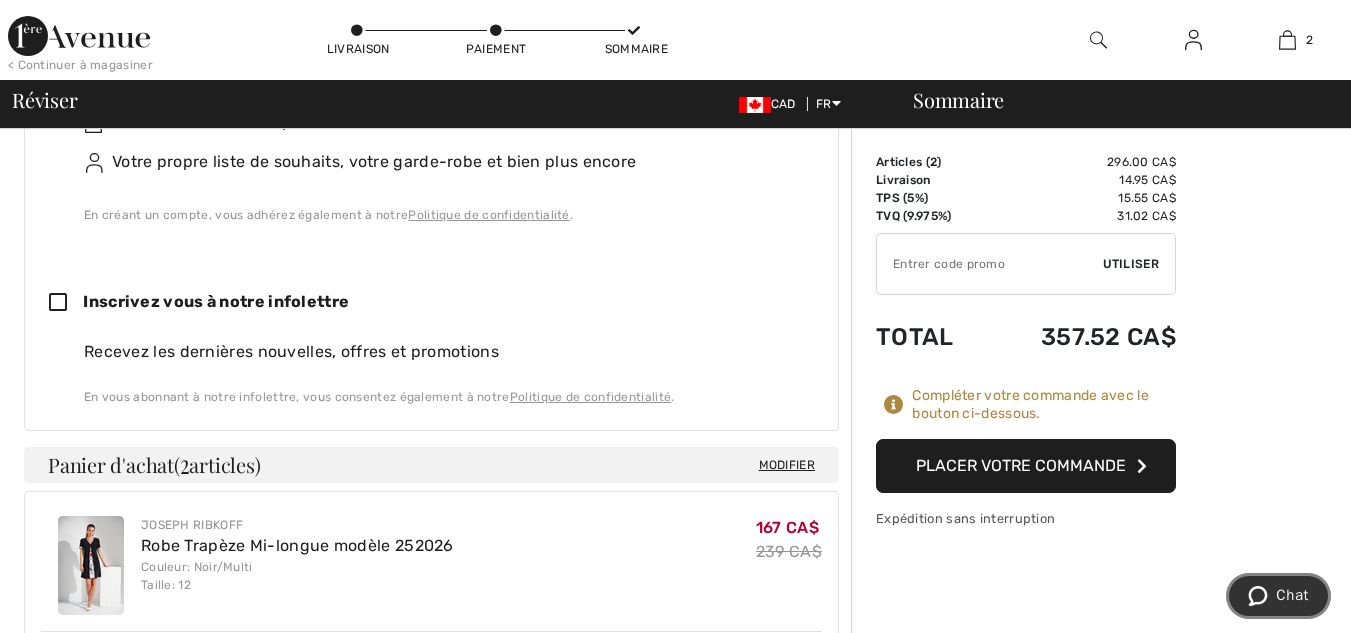 click on "Chat" at bounding box center (1292, 595) 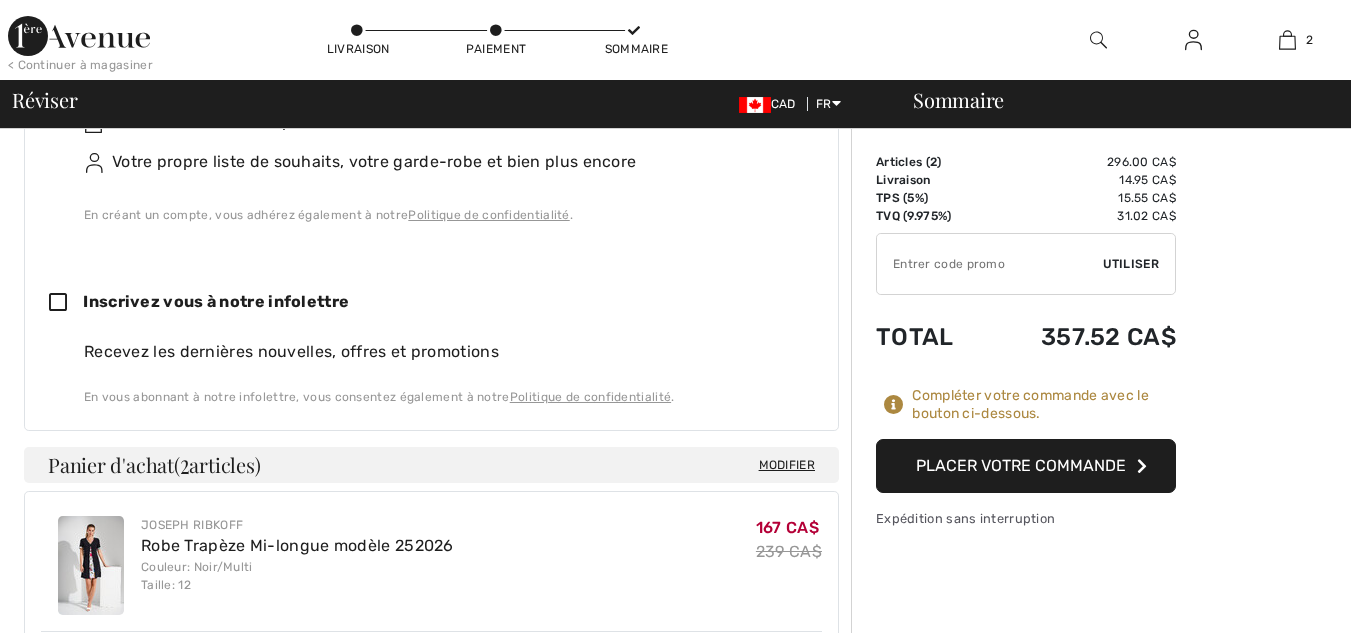 scroll, scrollTop: 0, scrollLeft: 0, axis: both 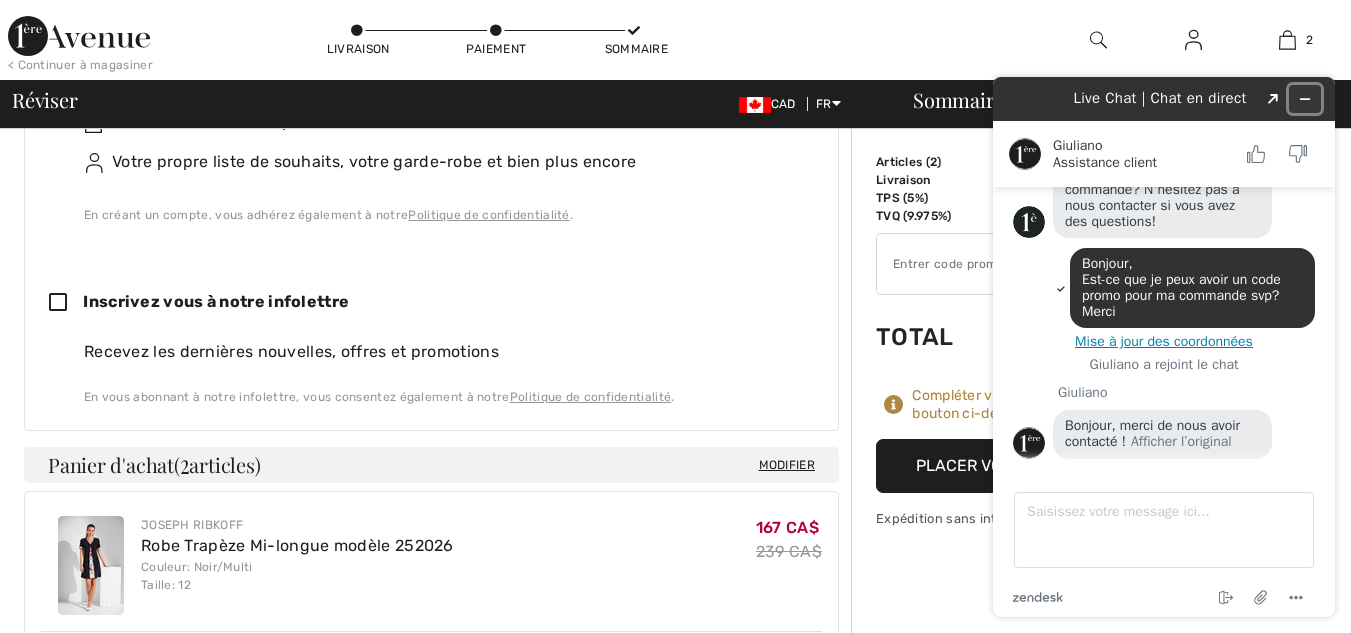 click 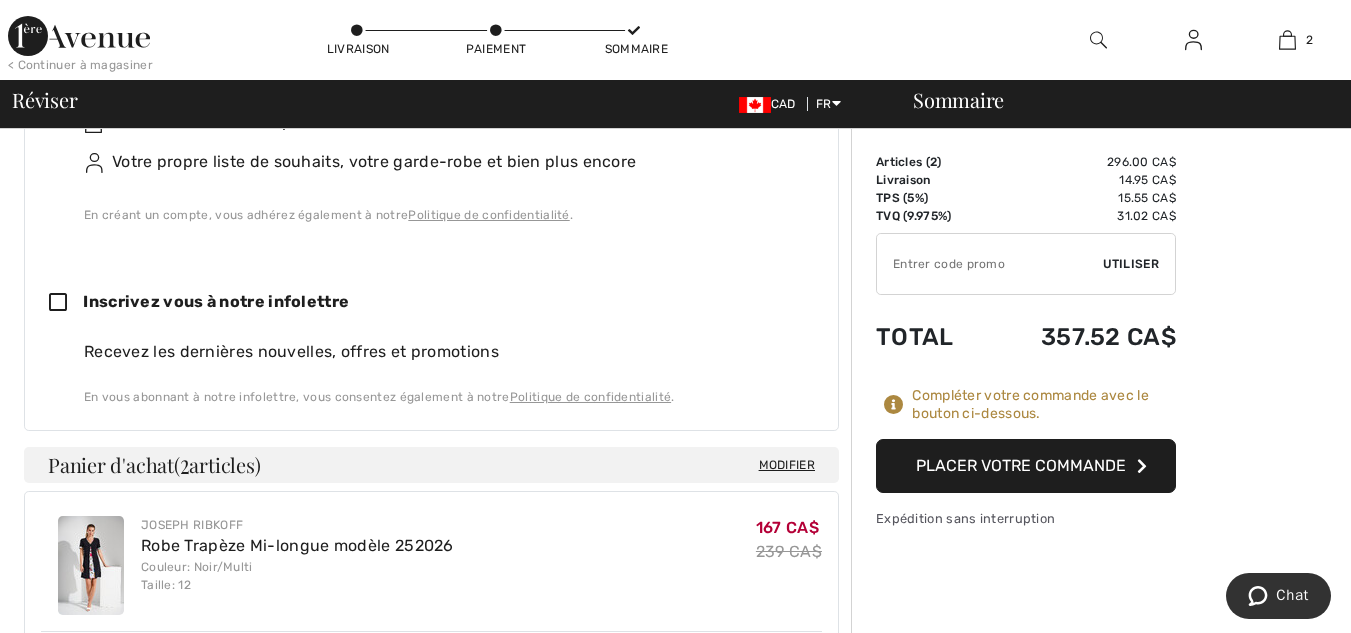 click on "Placer votre commande" at bounding box center [1026, 466] 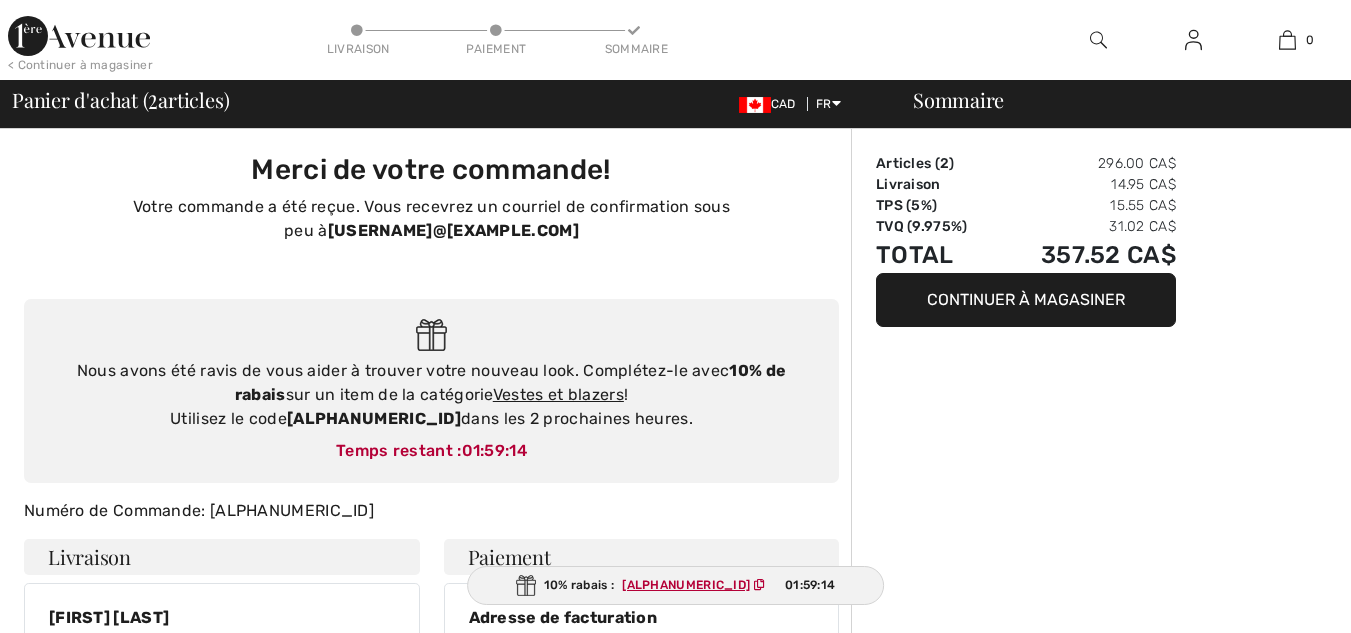scroll, scrollTop: 0, scrollLeft: 0, axis: both 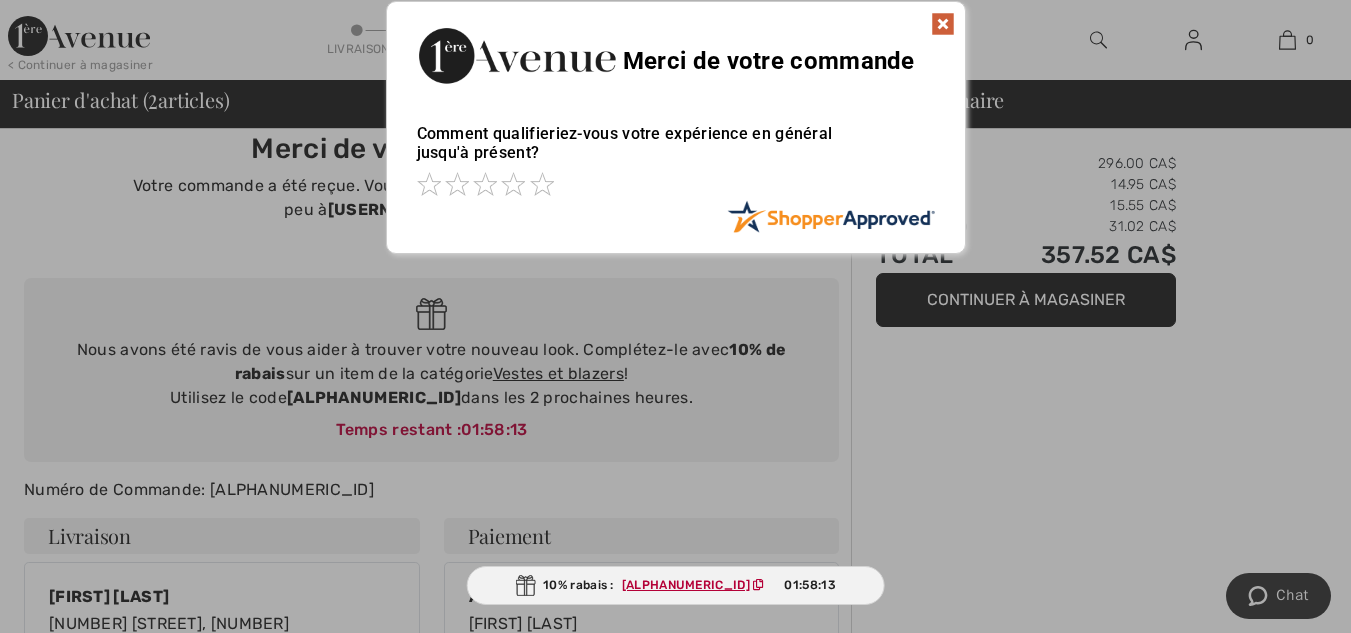 click at bounding box center [943, 24] 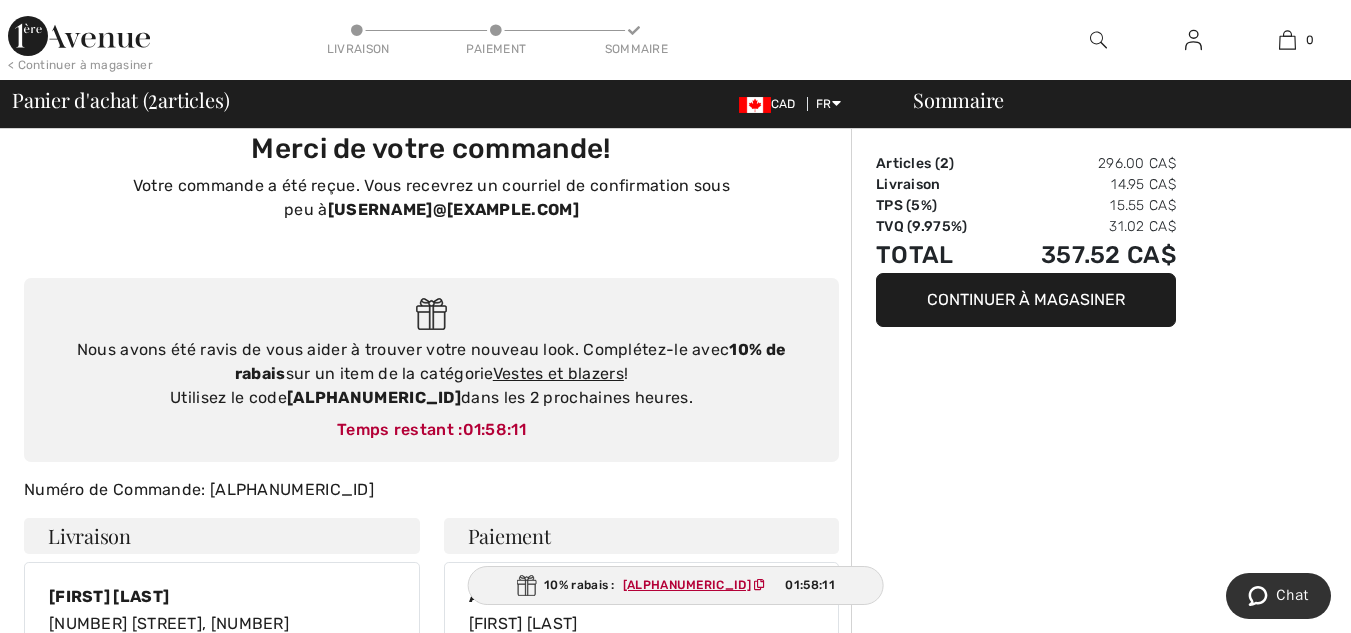 scroll, scrollTop: 0, scrollLeft: 0, axis: both 